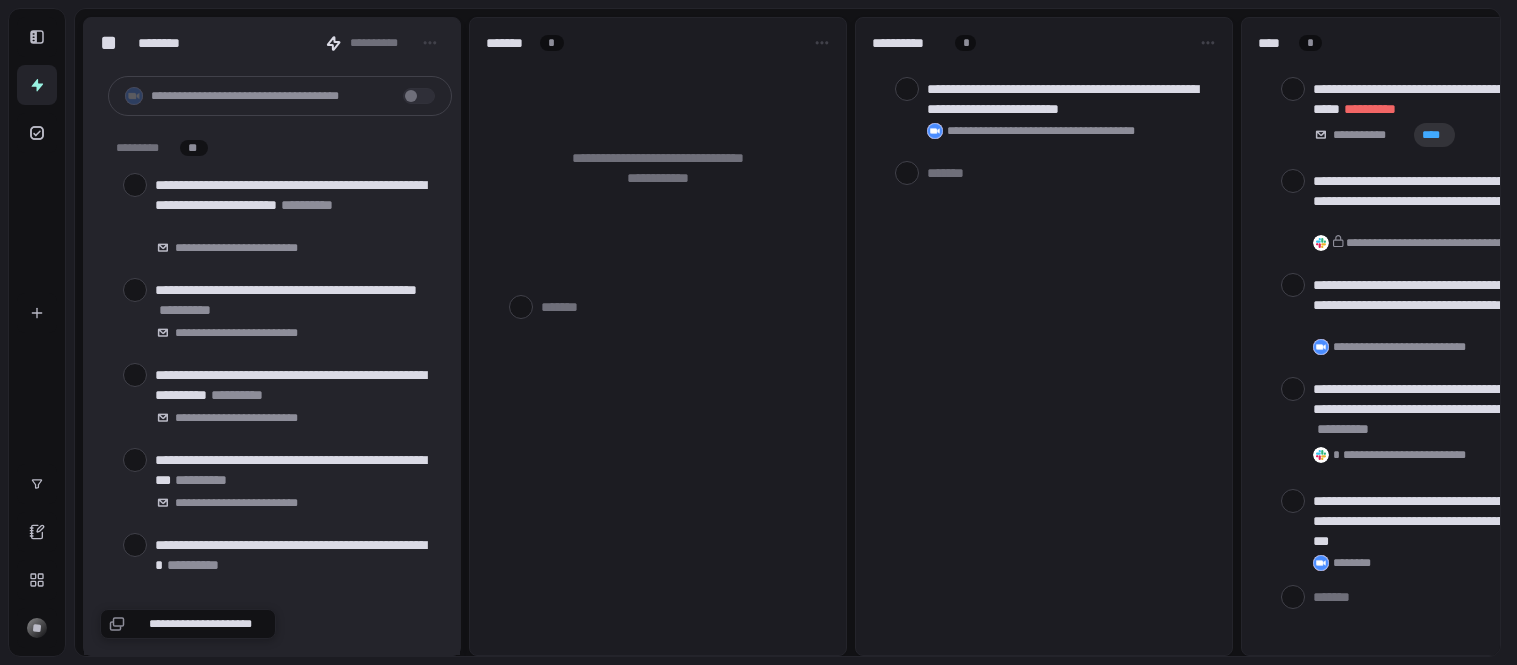 scroll, scrollTop: 0, scrollLeft: 0, axis: both 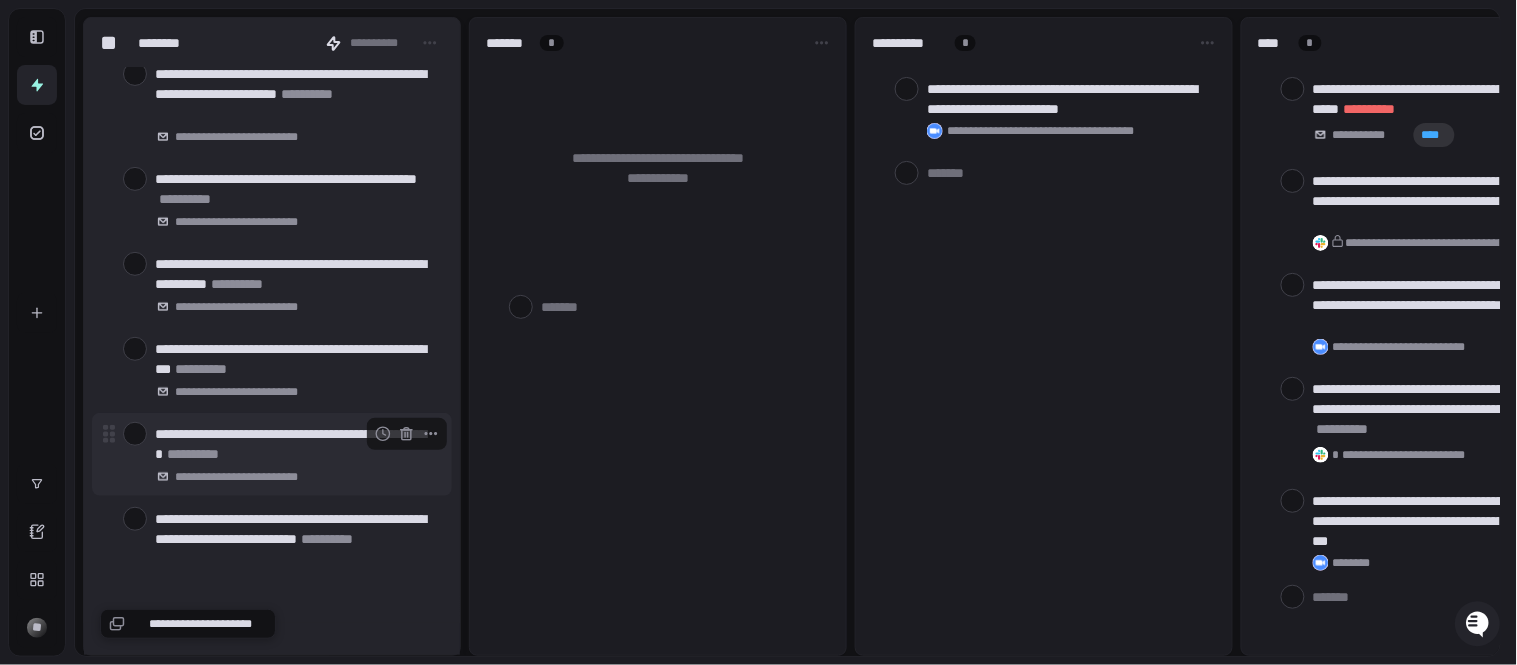 click on "**********" at bounding box center (272, 454) 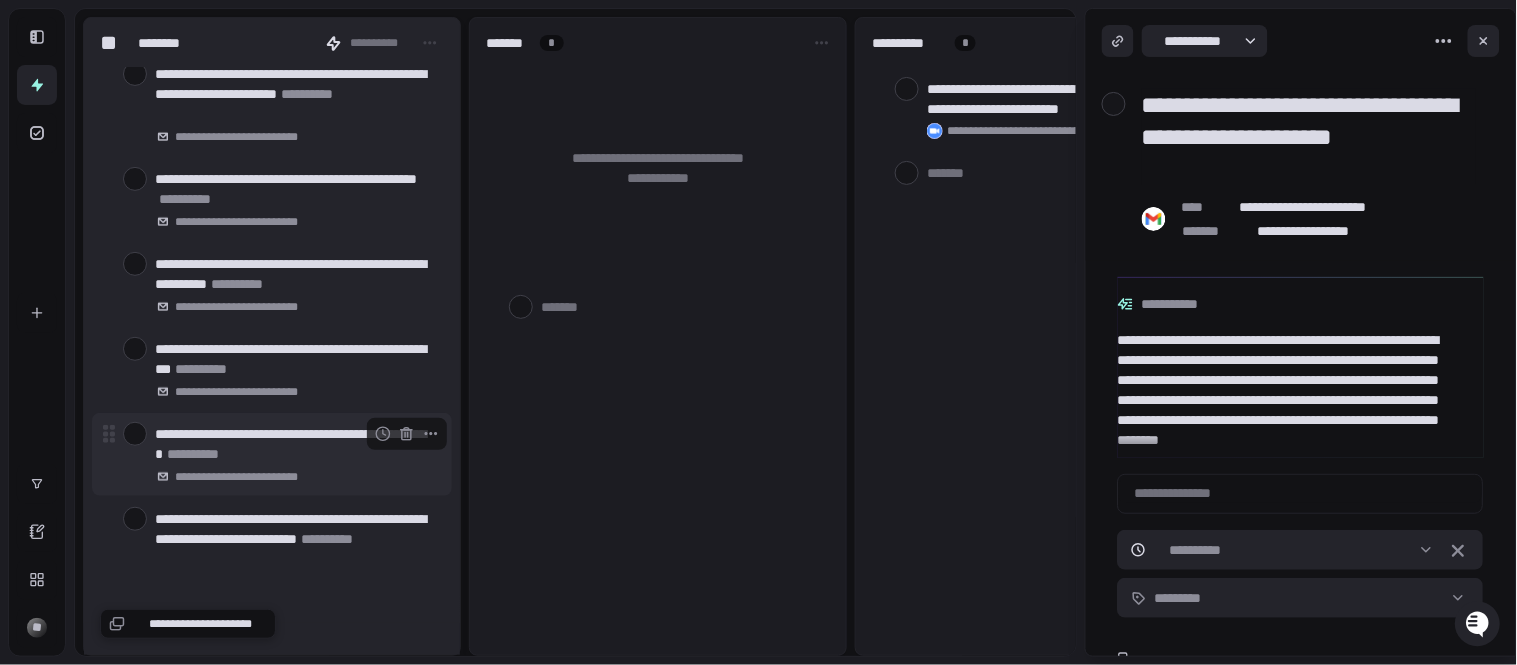click at bounding box center (135, 434) 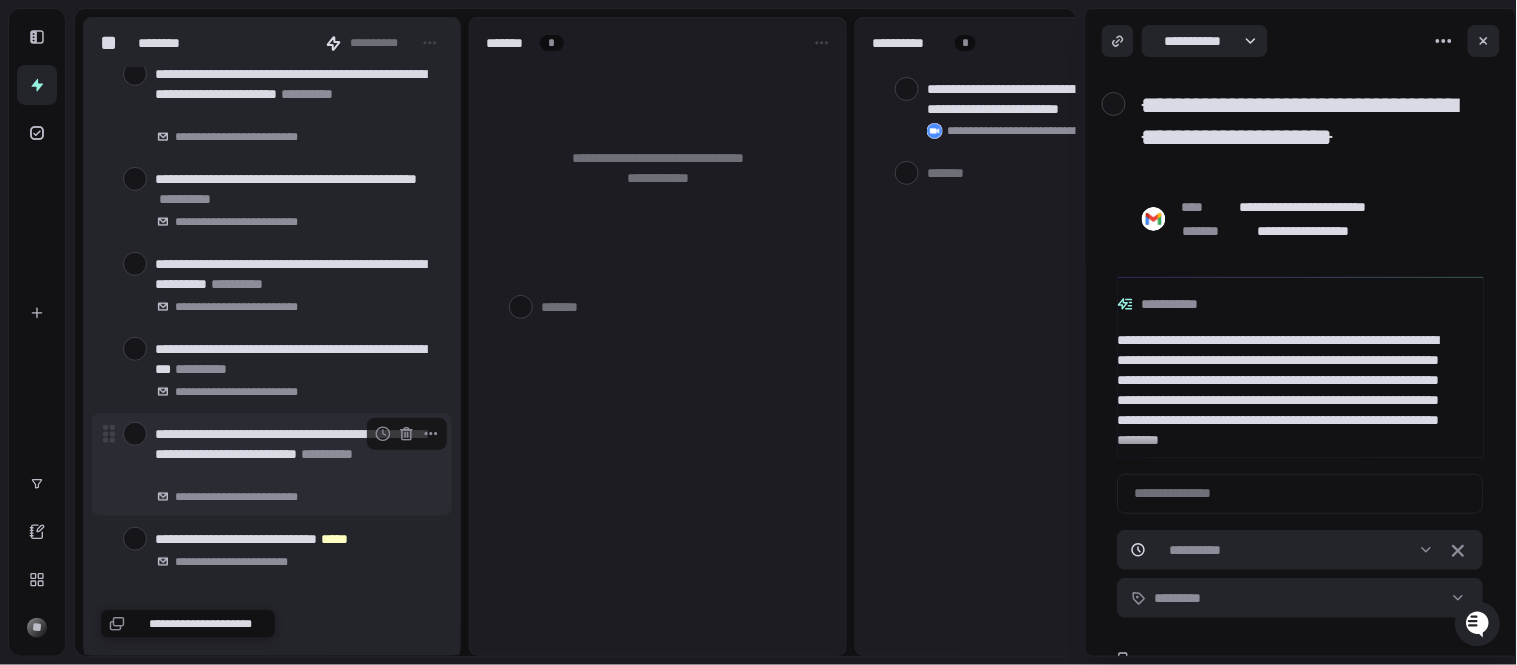 click on "**********" at bounding box center [295, 454] 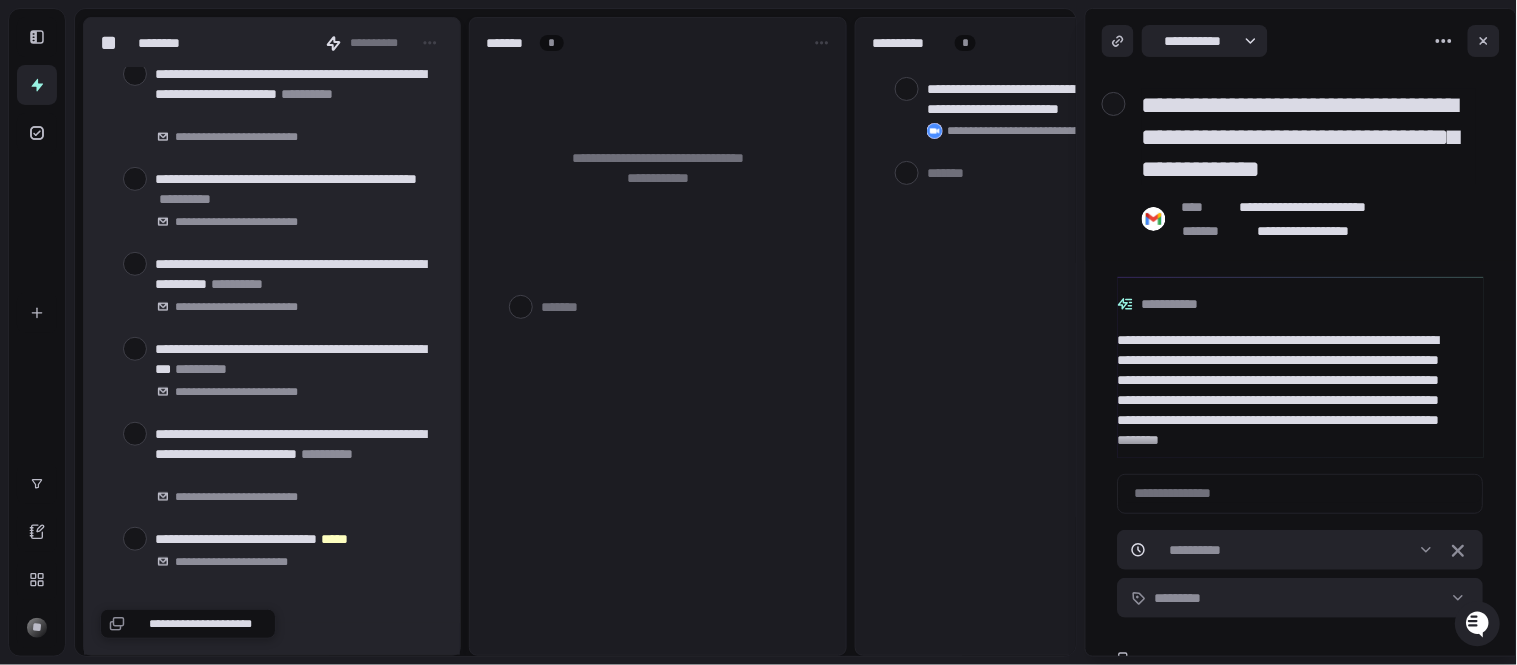 click at bounding box center (1484, 41) 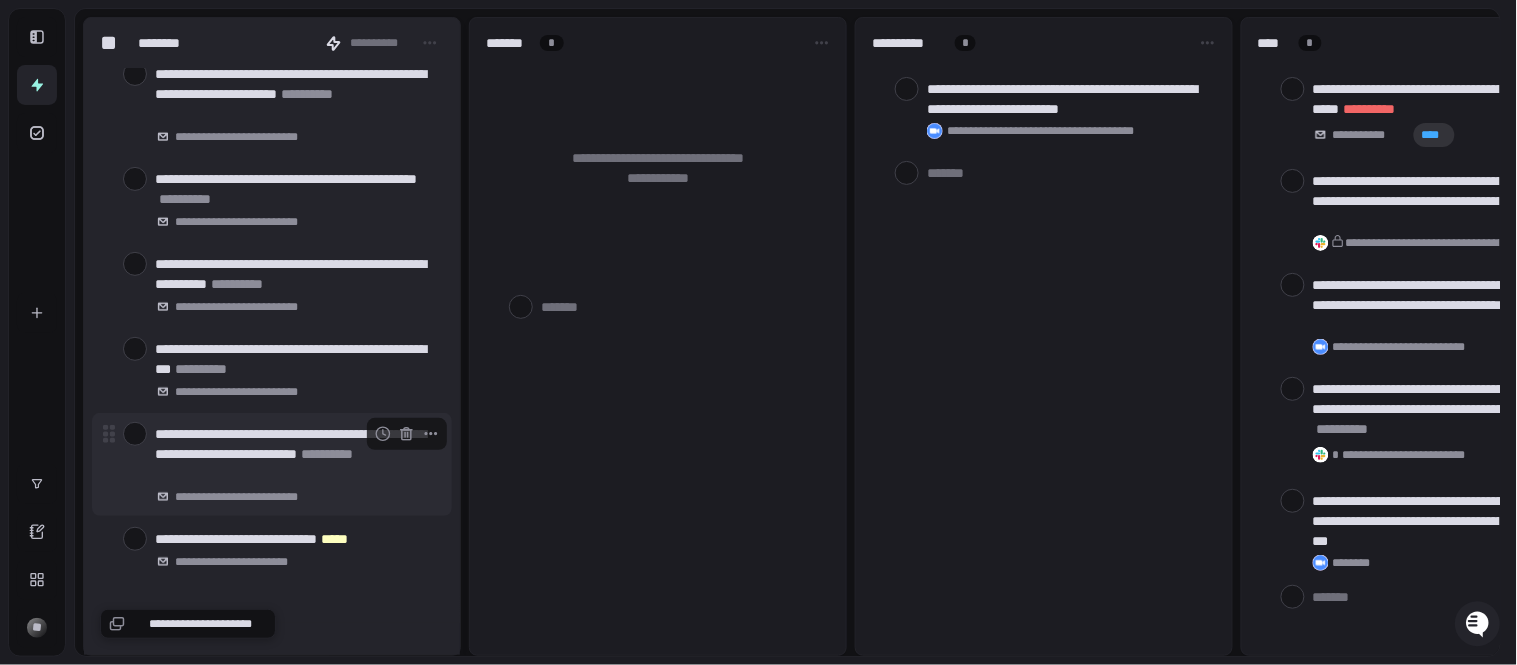 click at bounding box center (135, 434) 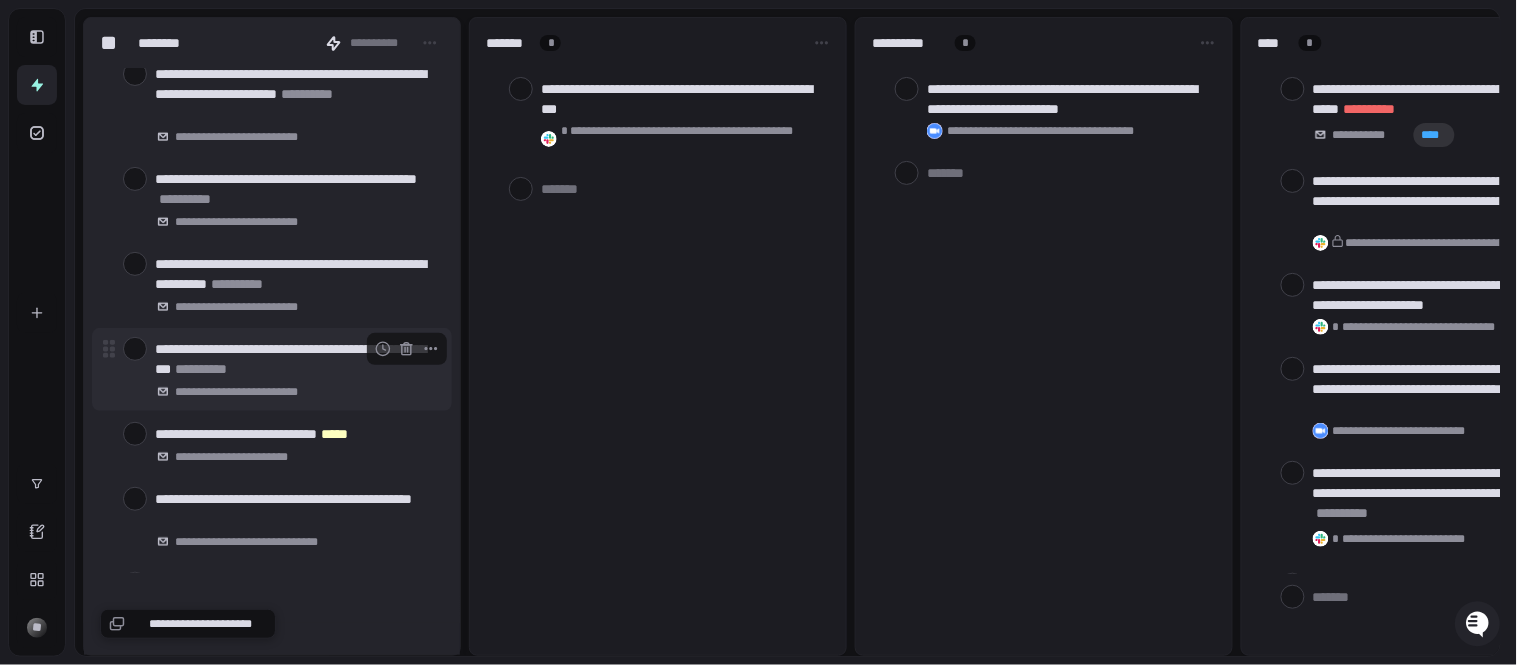 click on "**********" at bounding box center [295, 359] 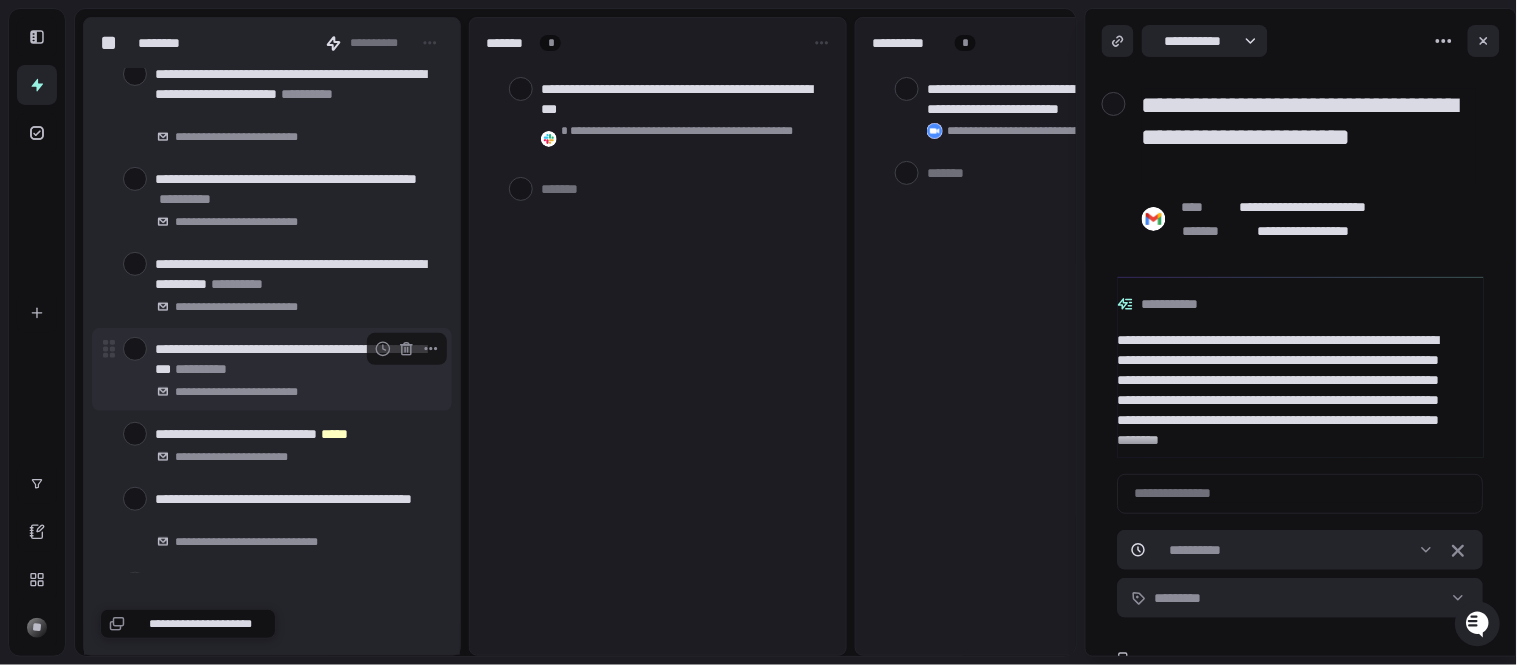 click at bounding box center [135, 349] 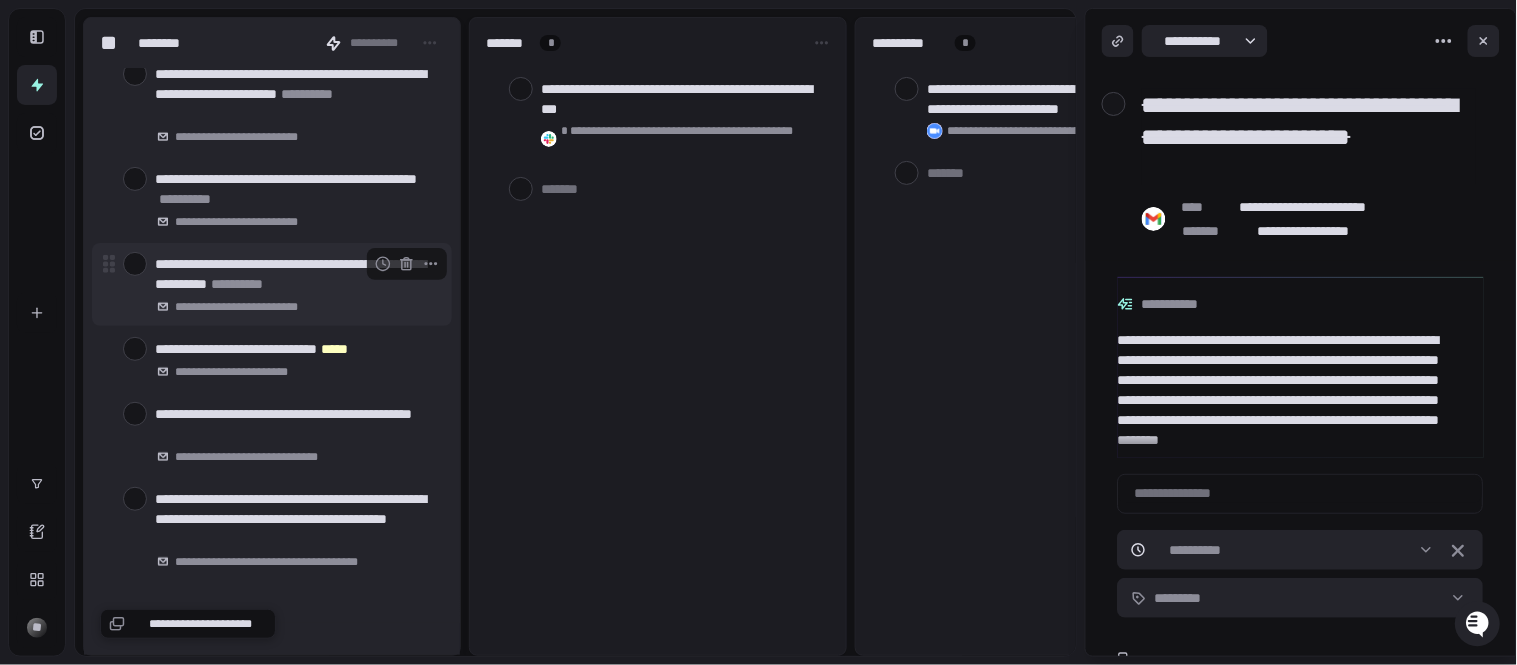click at bounding box center (135, 264) 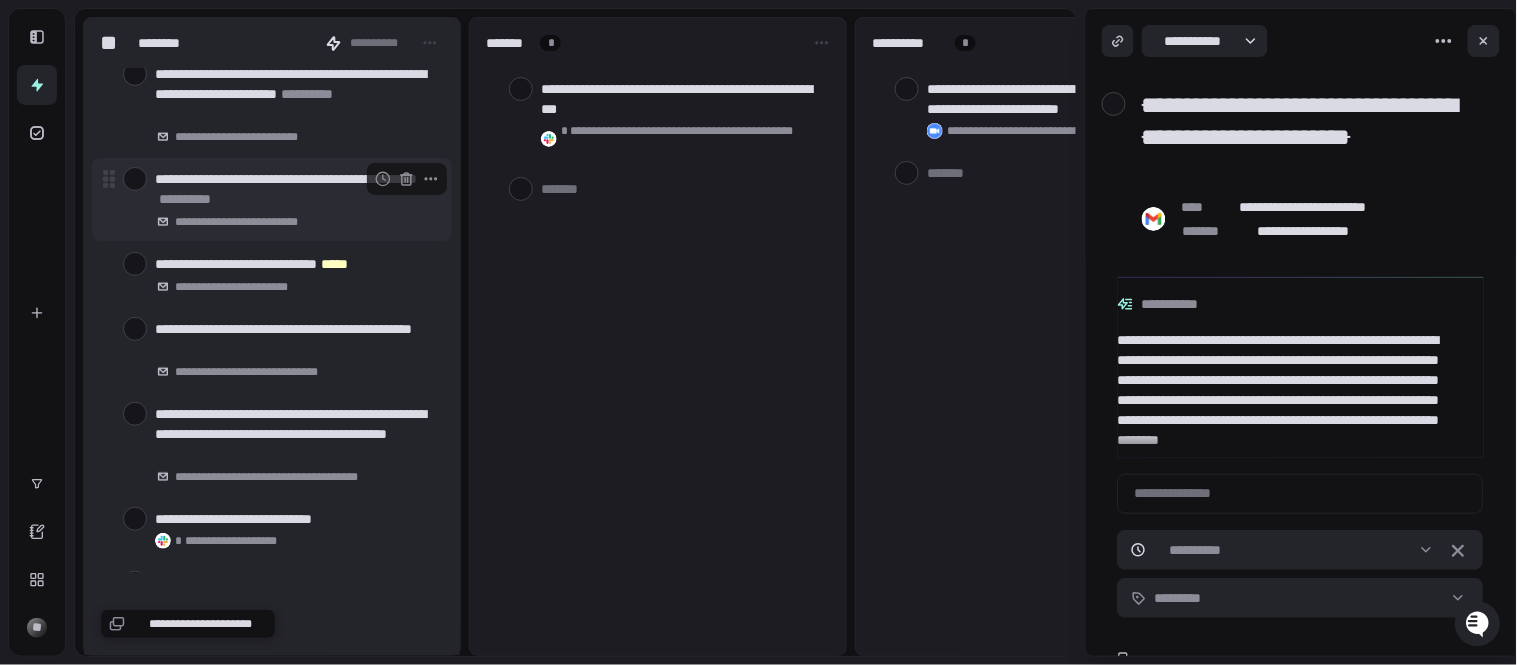 click on "**********" at bounding box center (299, 199) 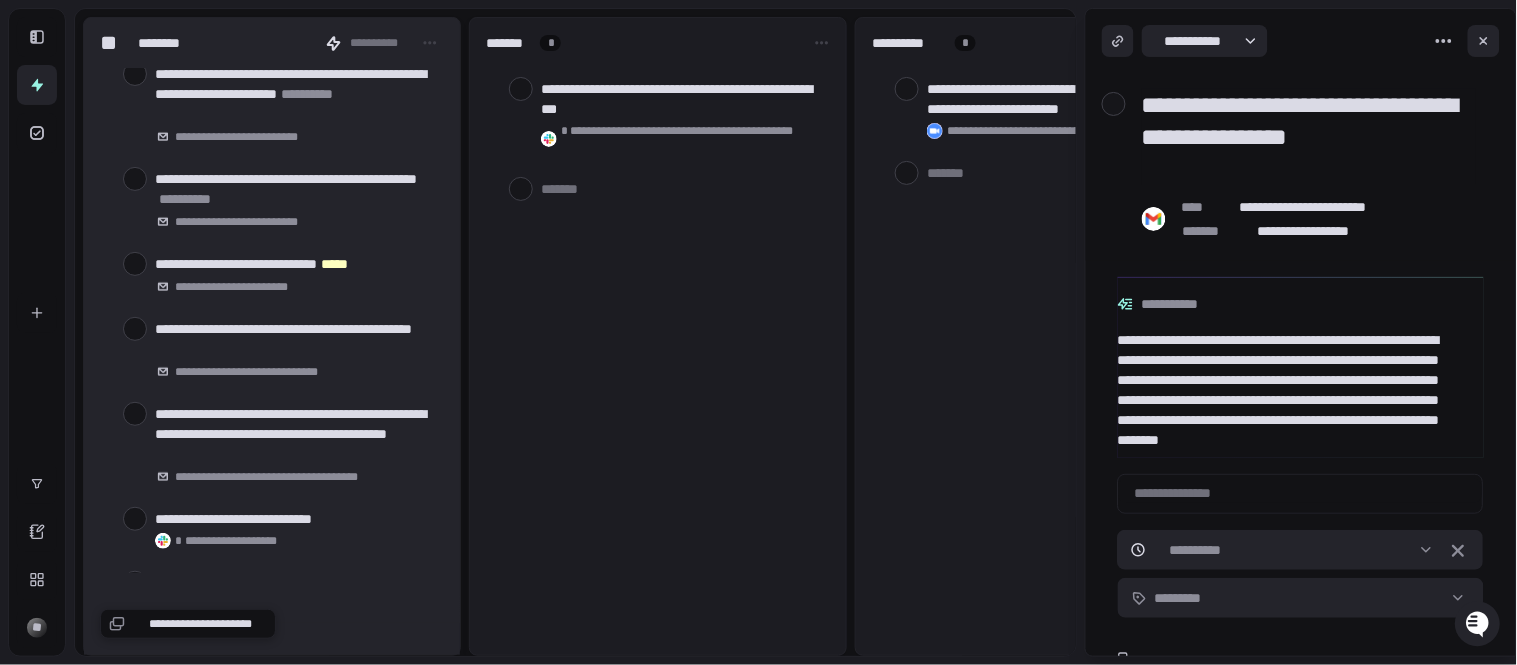 scroll, scrollTop: 32, scrollLeft: 0, axis: vertical 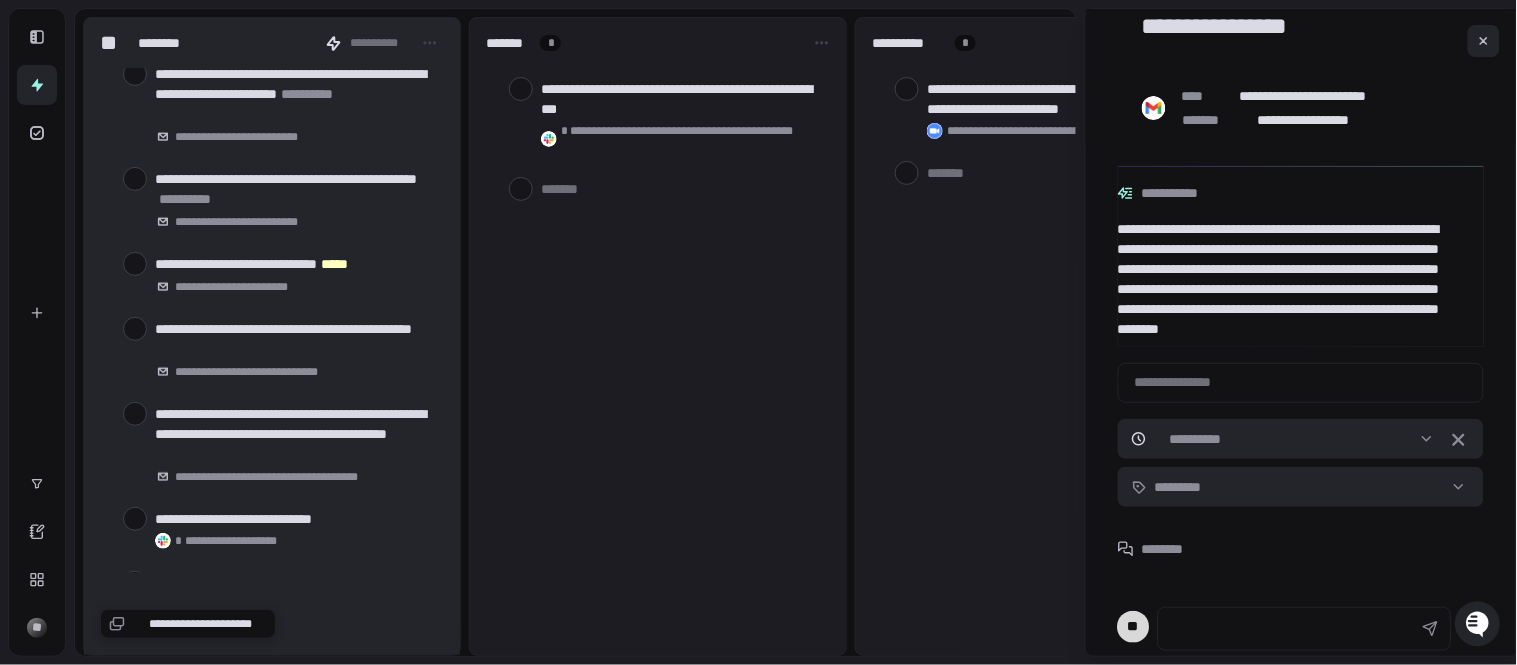 click at bounding box center [1484, 41] 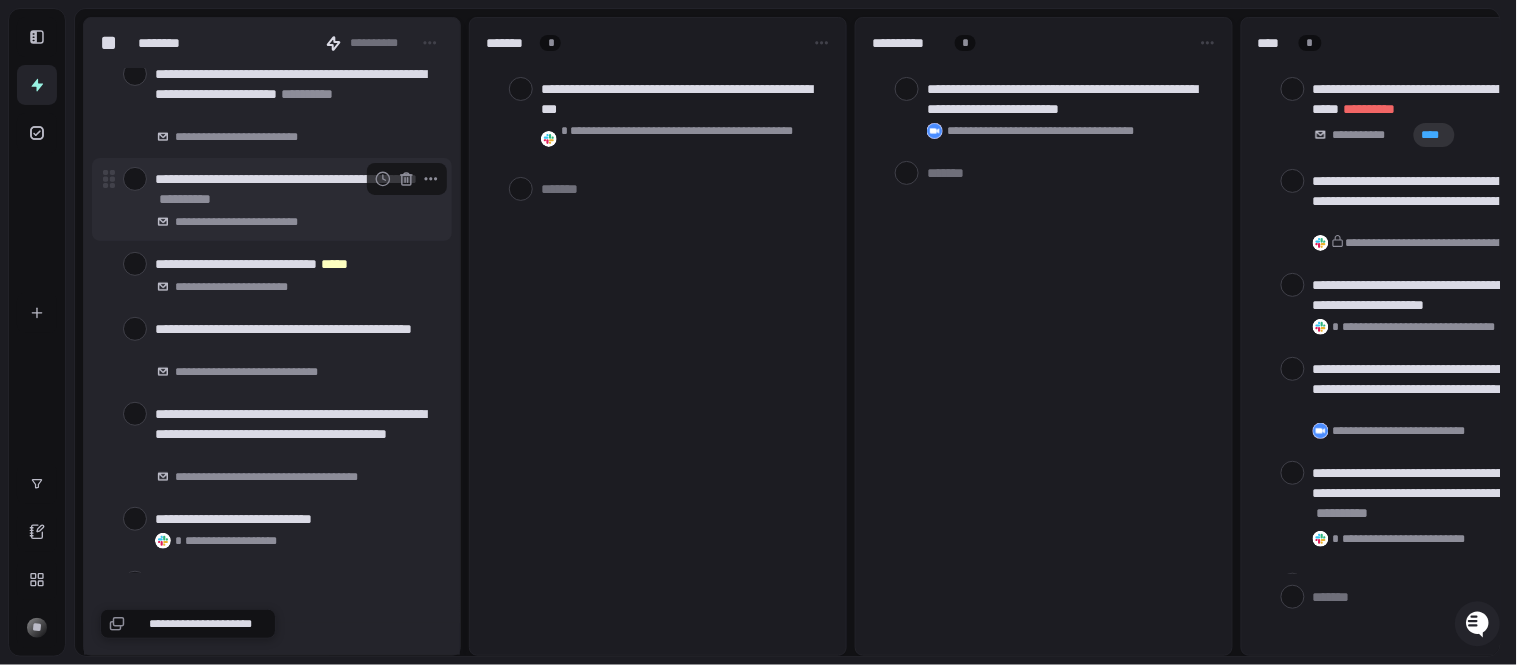 click at bounding box center [135, 179] 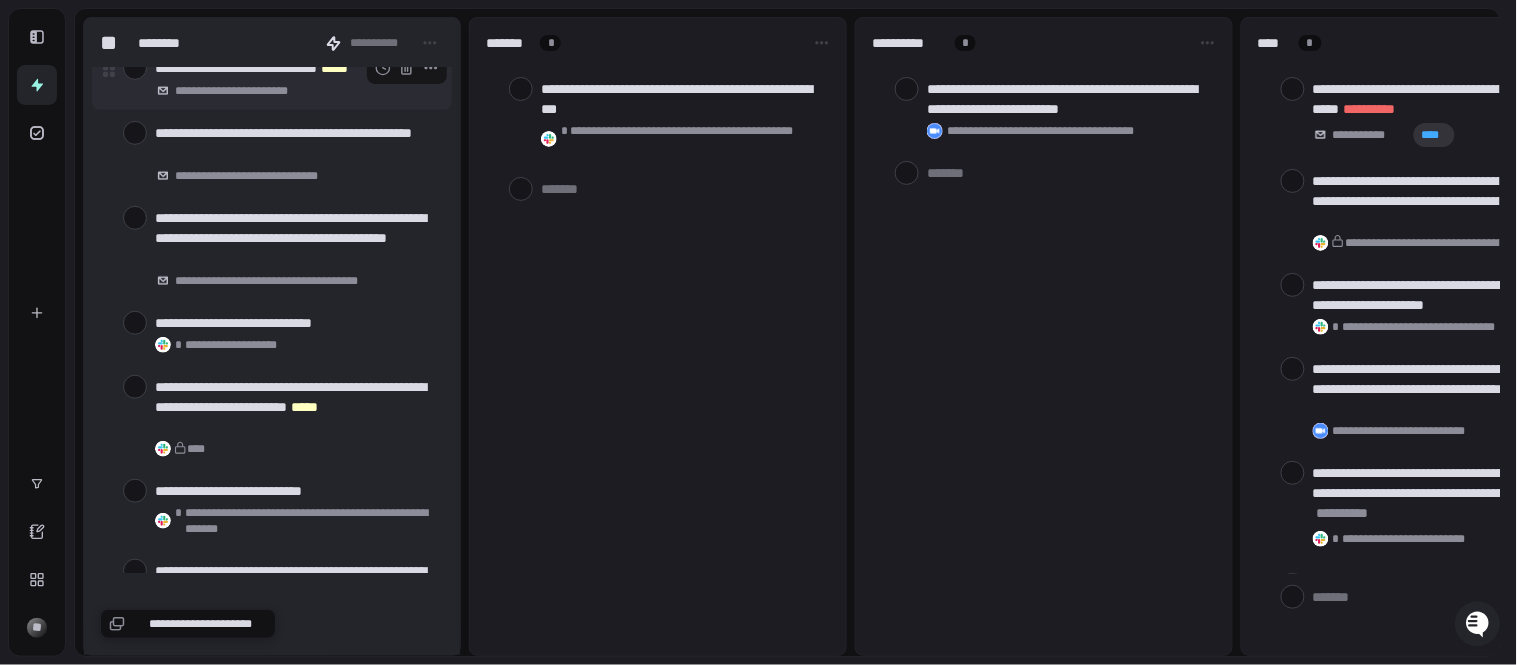 scroll, scrollTop: 0, scrollLeft: 0, axis: both 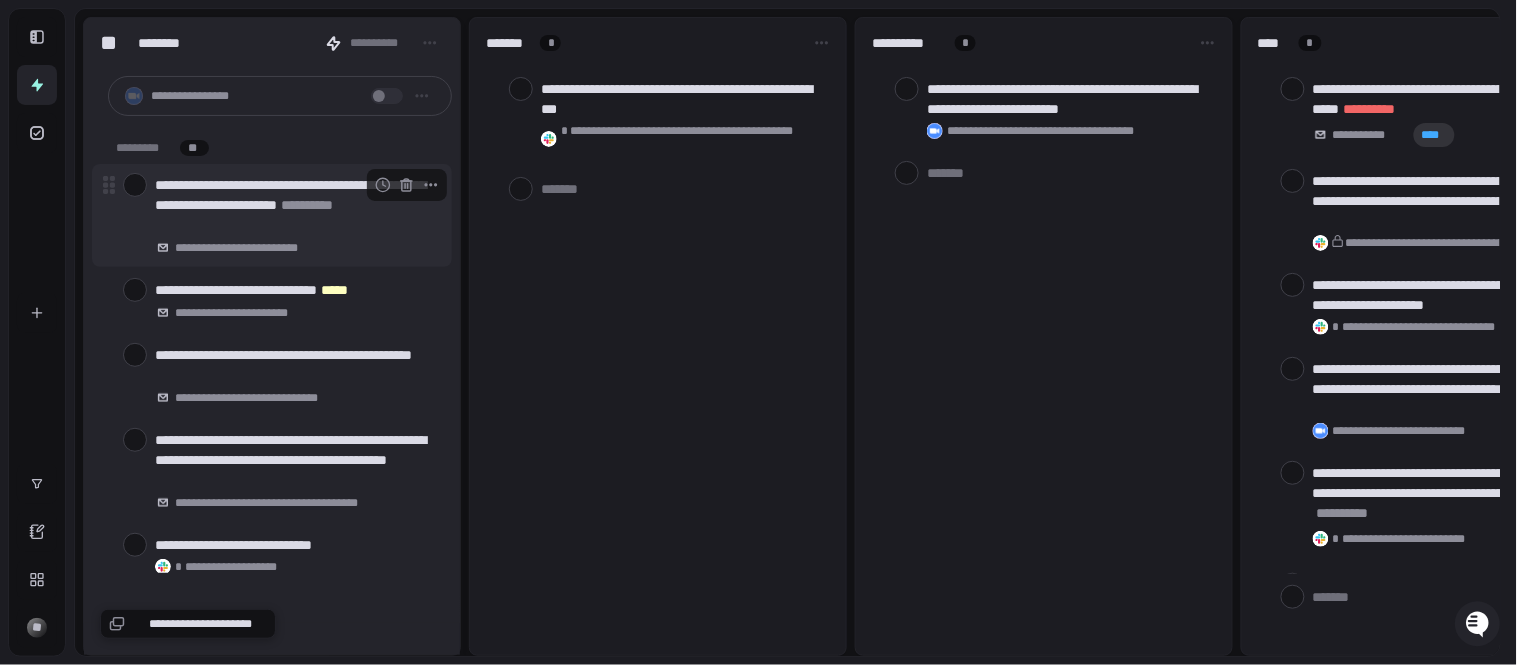 click on "**********" at bounding box center [295, 205] 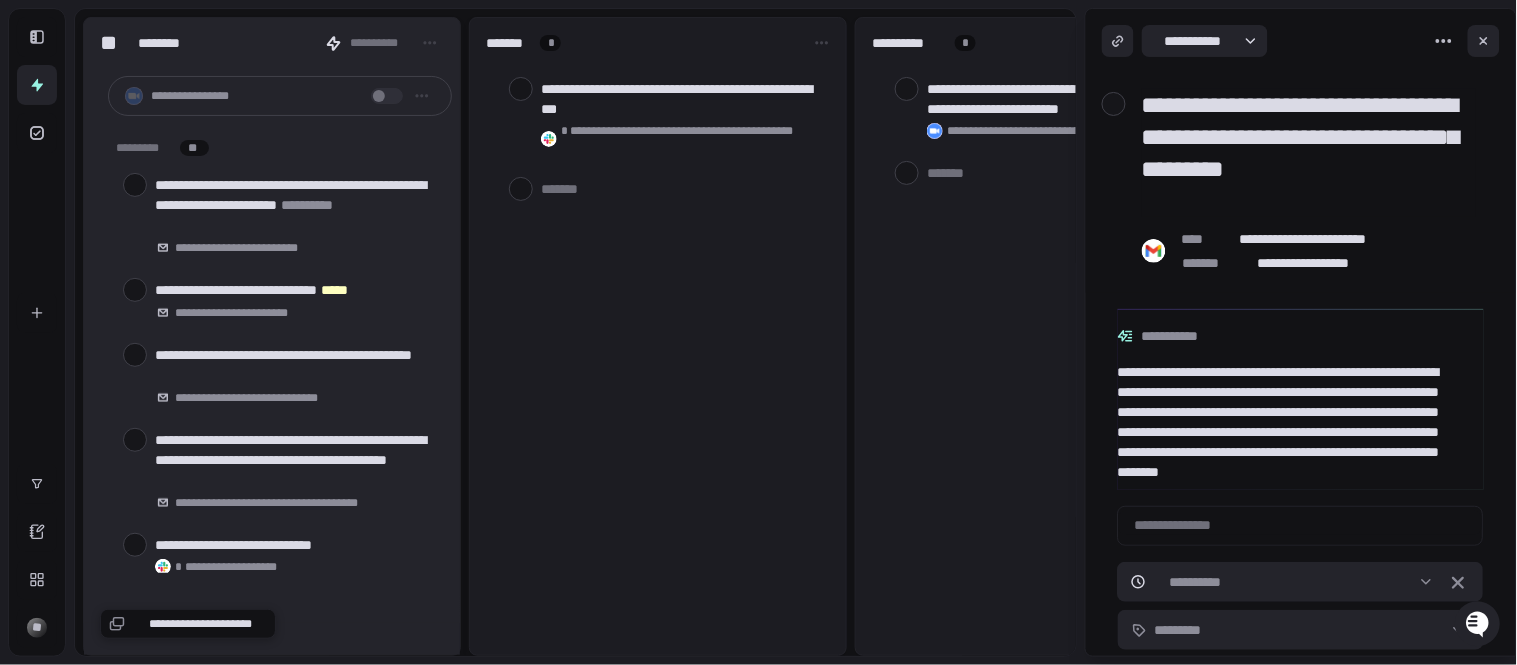 scroll, scrollTop: 32, scrollLeft: 0, axis: vertical 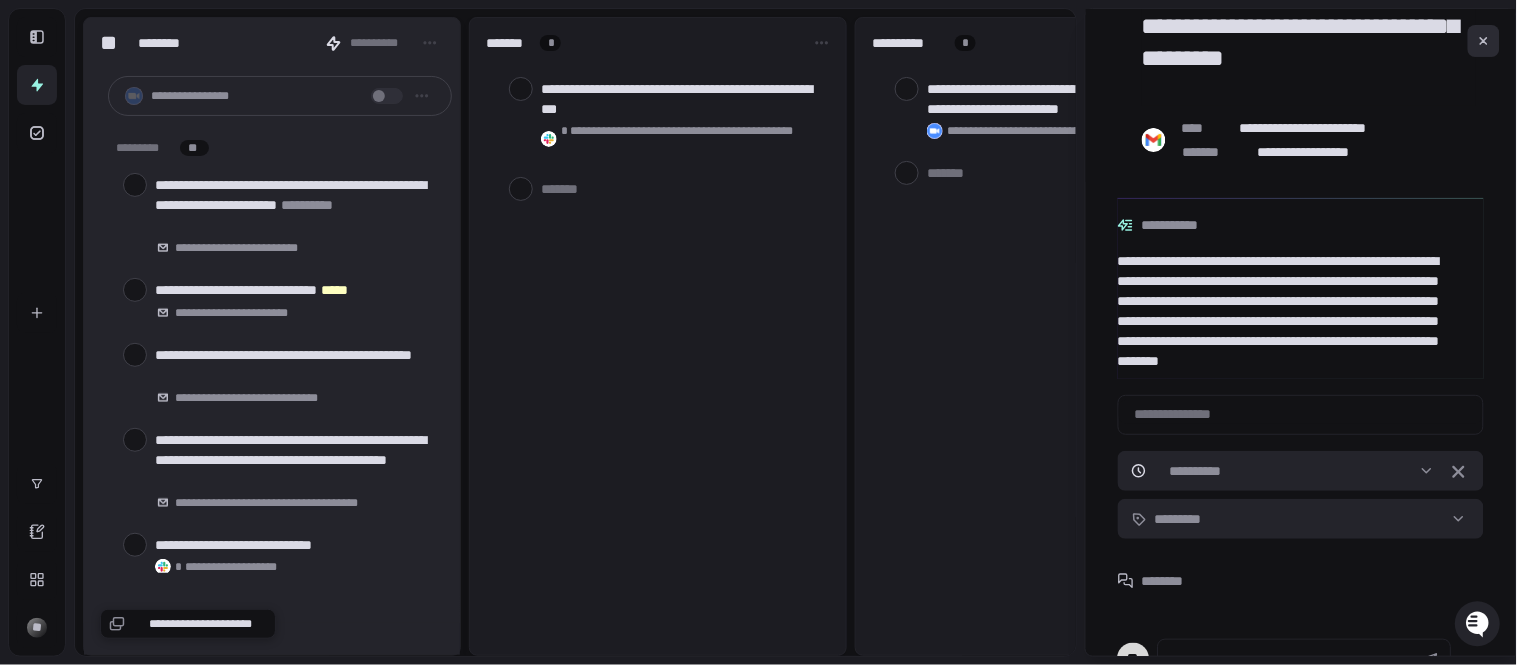 click at bounding box center (1484, 41) 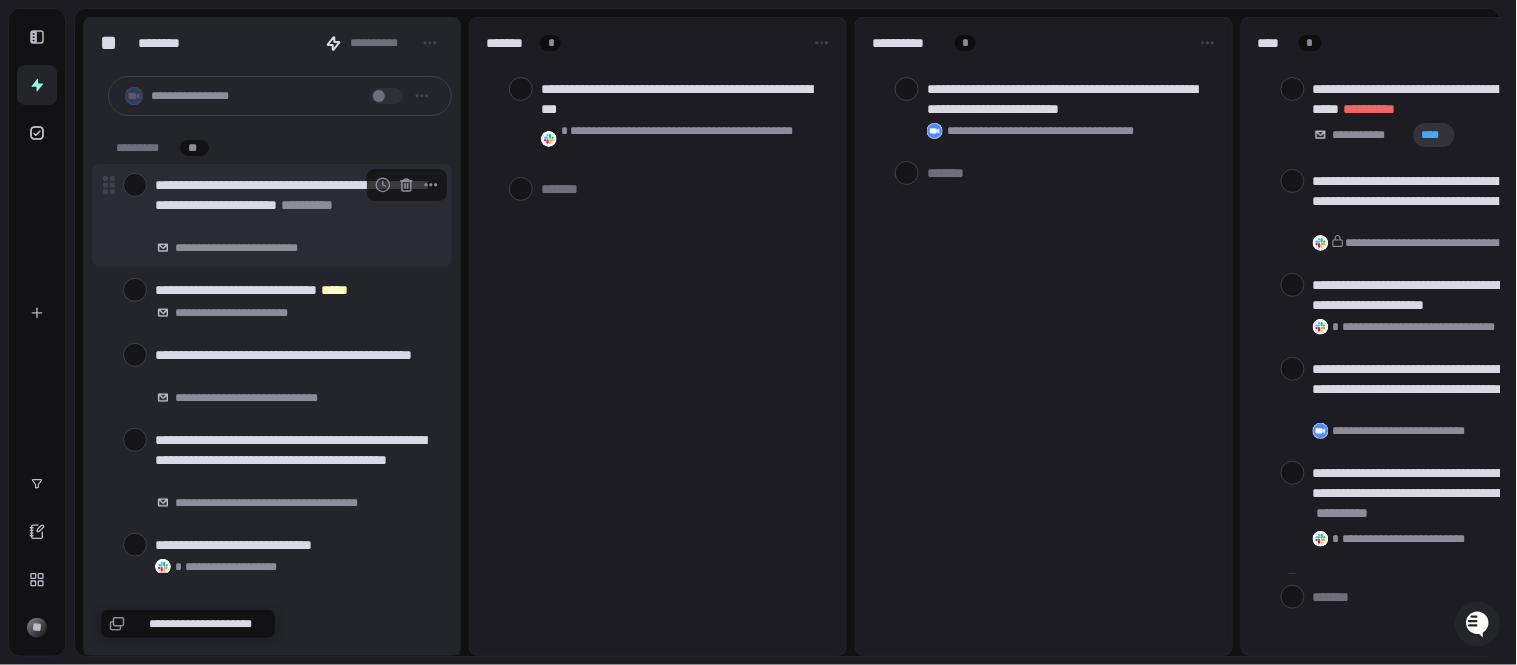 click at bounding box center (135, 185) 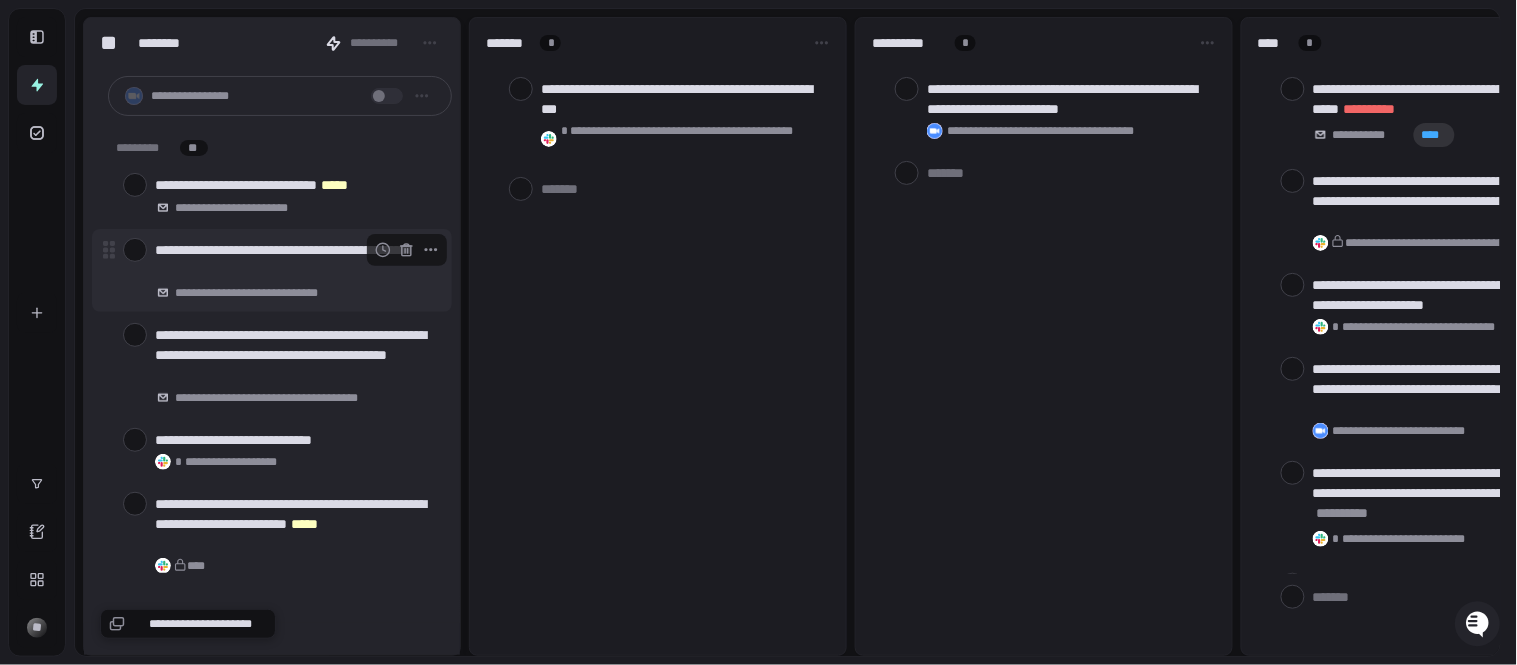 click at bounding box center (135, 250) 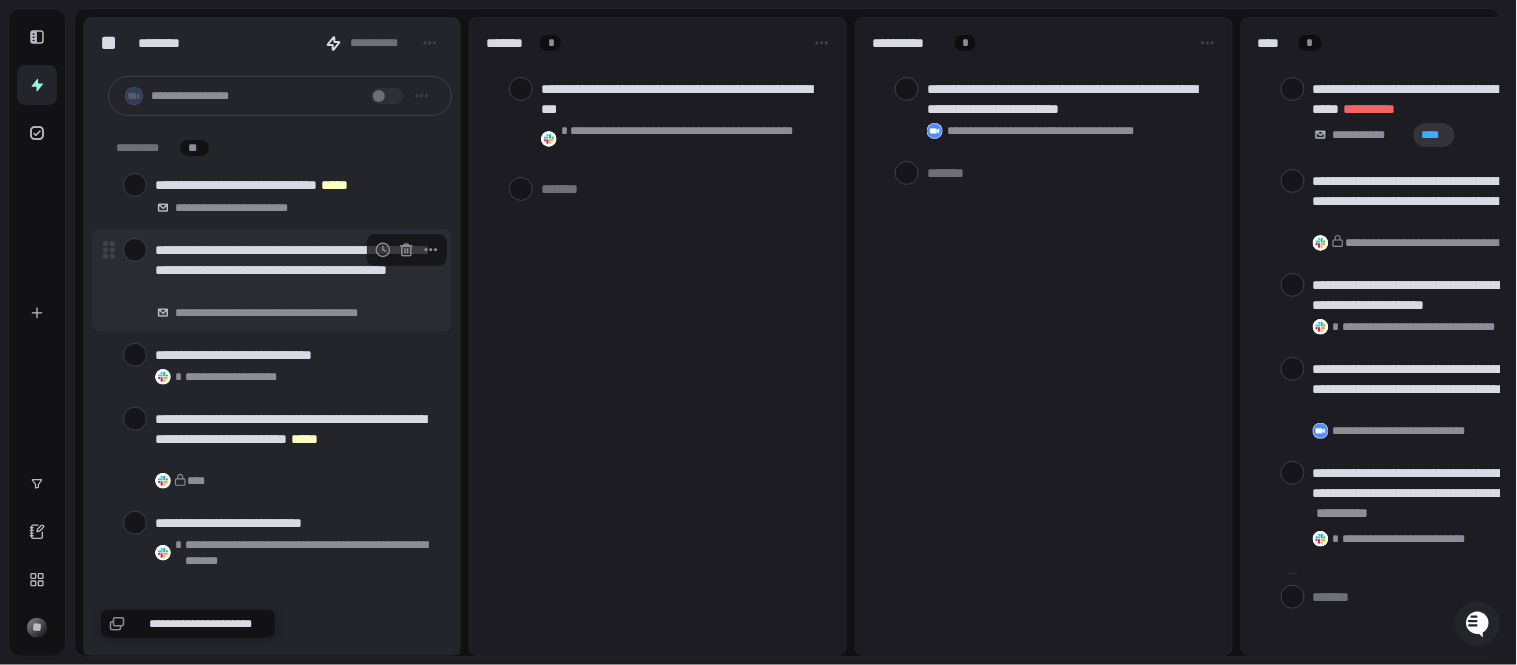 scroll, scrollTop: 111, scrollLeft: 0, axis: vertical 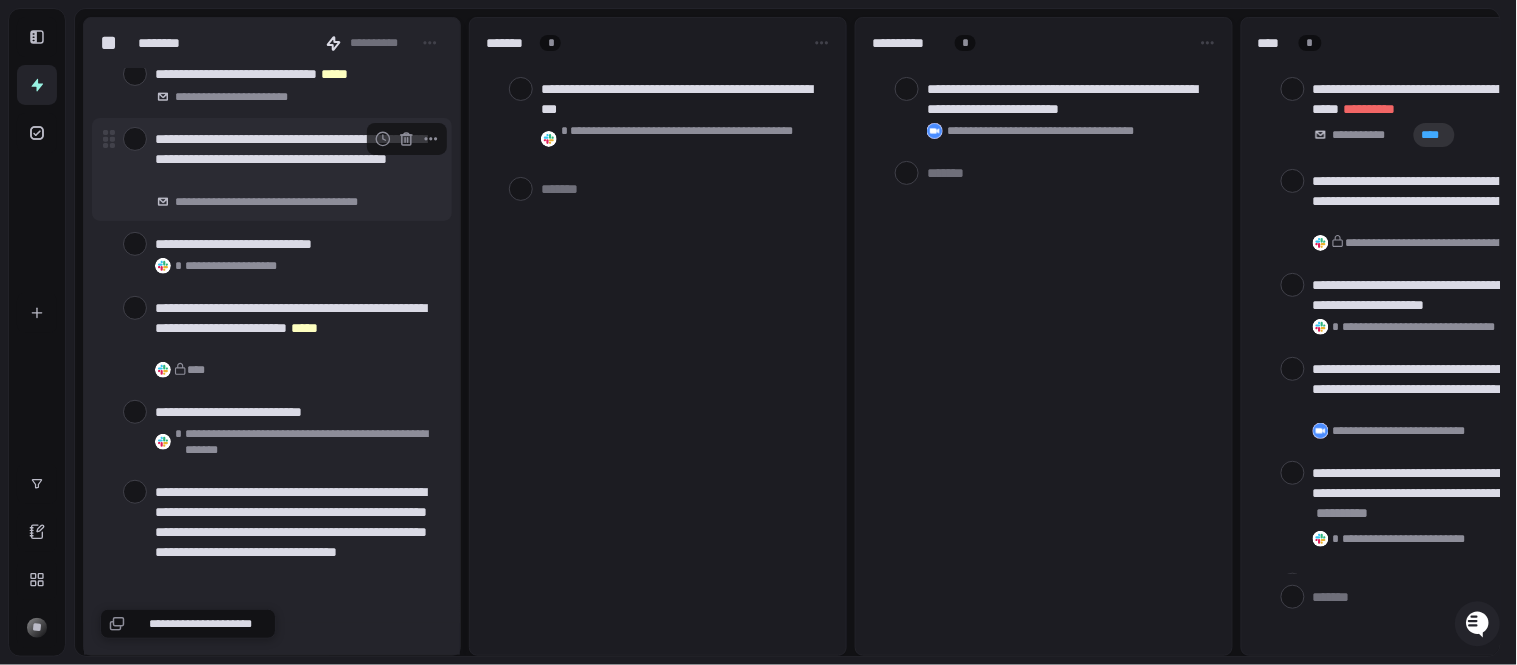 click on "**********" at bounding box center (295, 159) 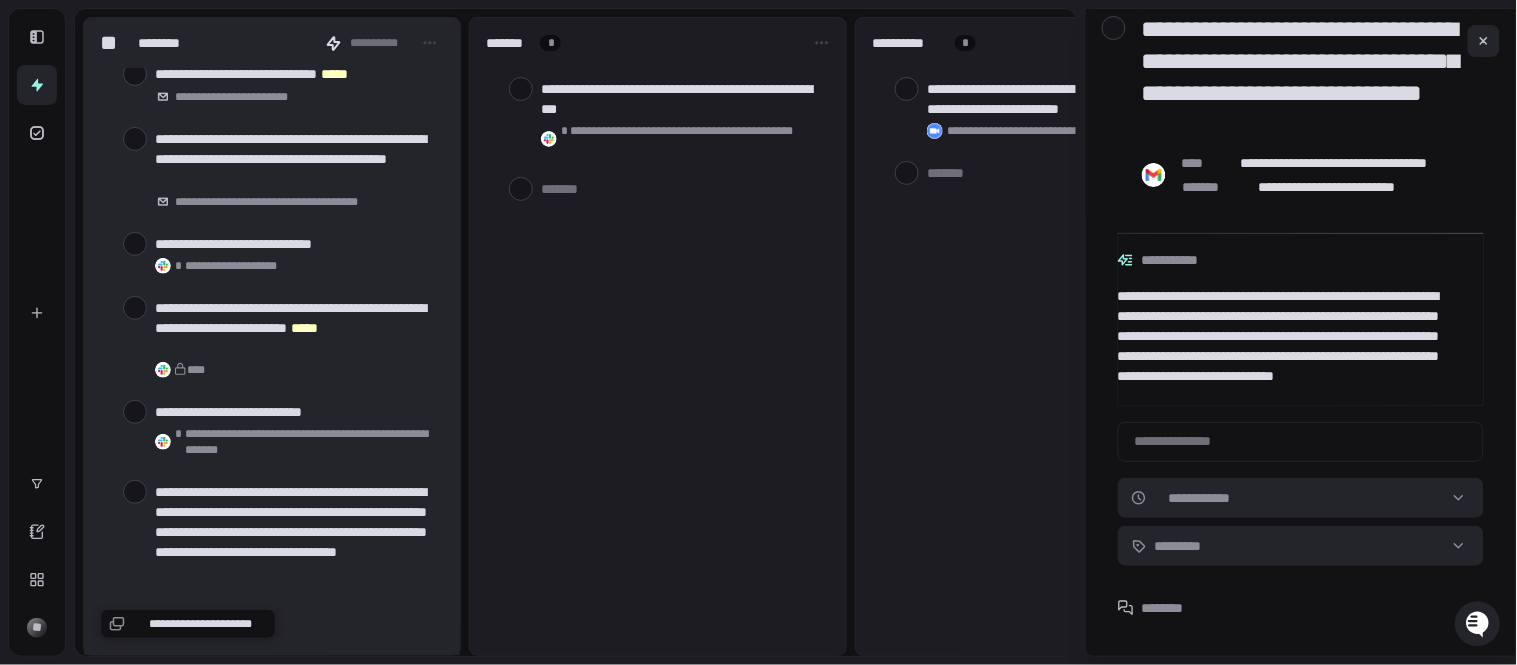 scroll, scrollTop: 111, scrollLeft: 0, axis: vertical 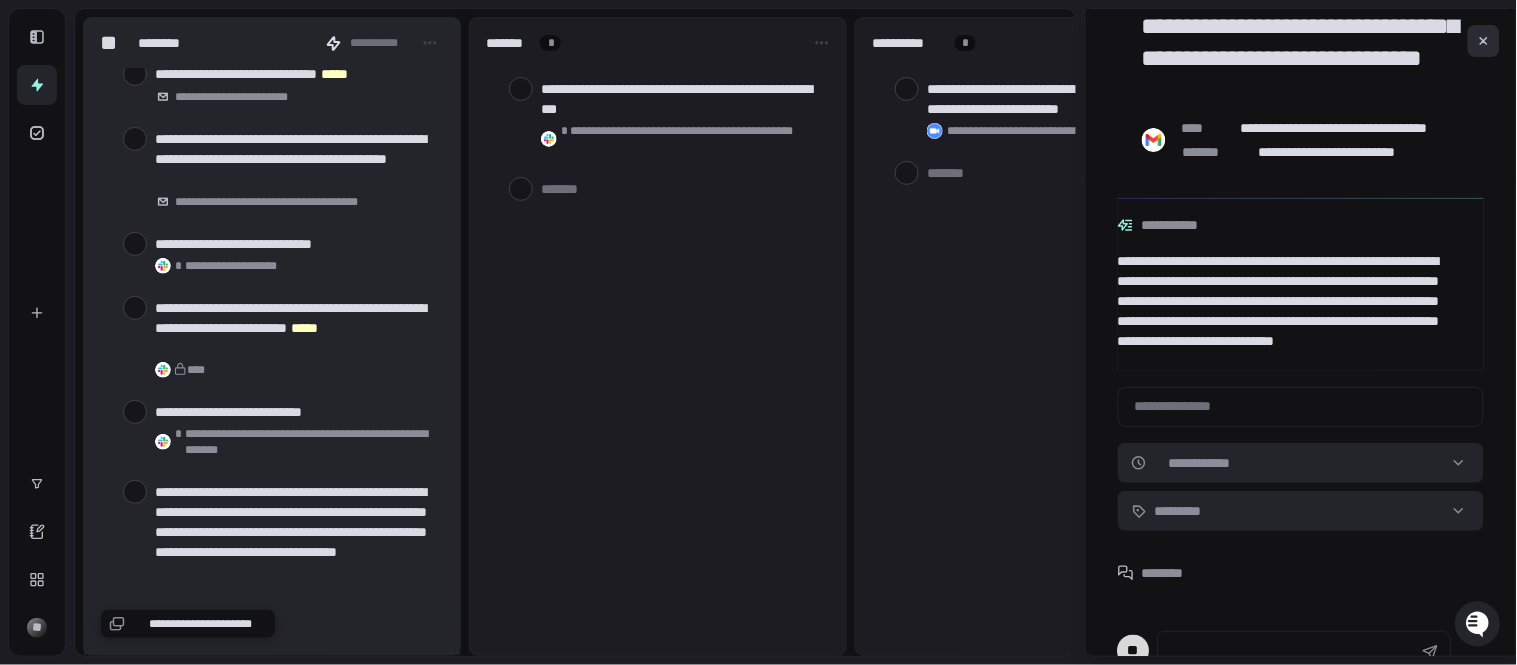 click at bounding box center (1484, 41) 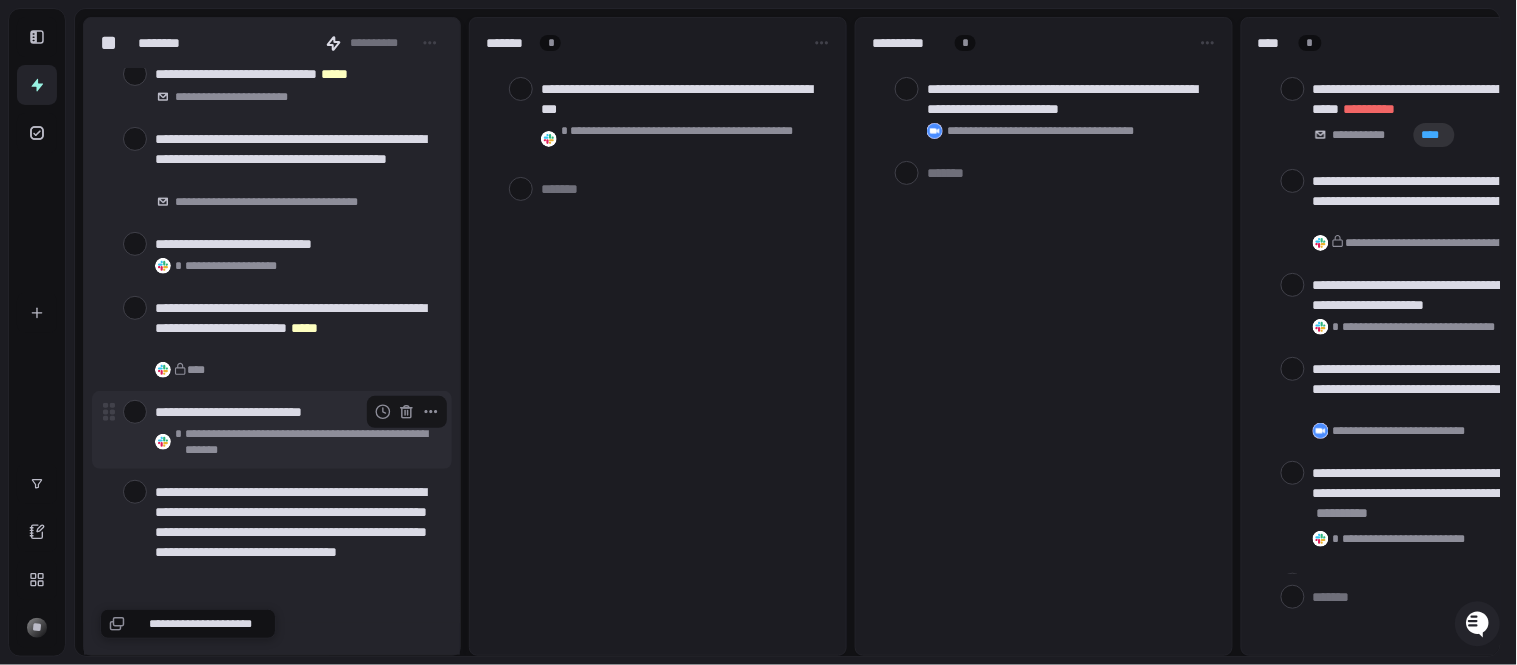 click on "**********" at bounding box center (310, 442) 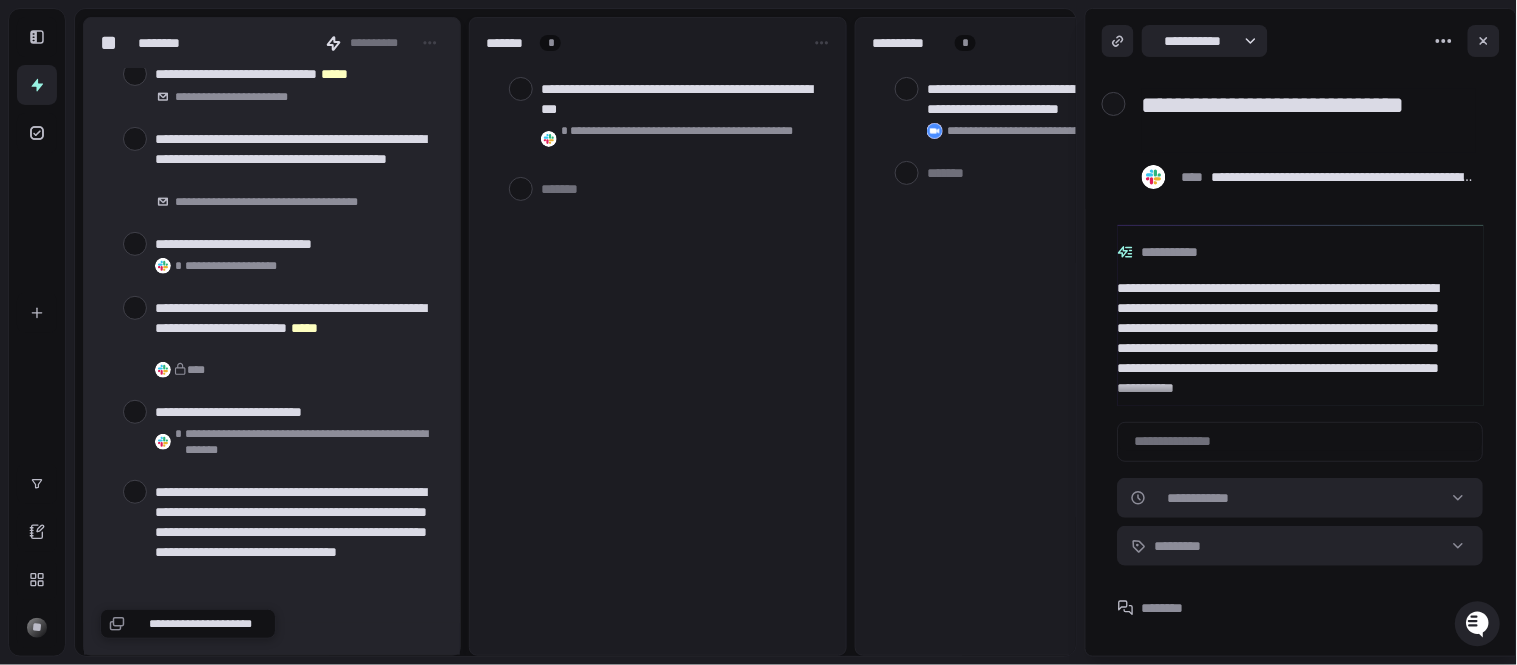 scroll, scrollTop: 32, scrollLeft: 0, axis: vertical 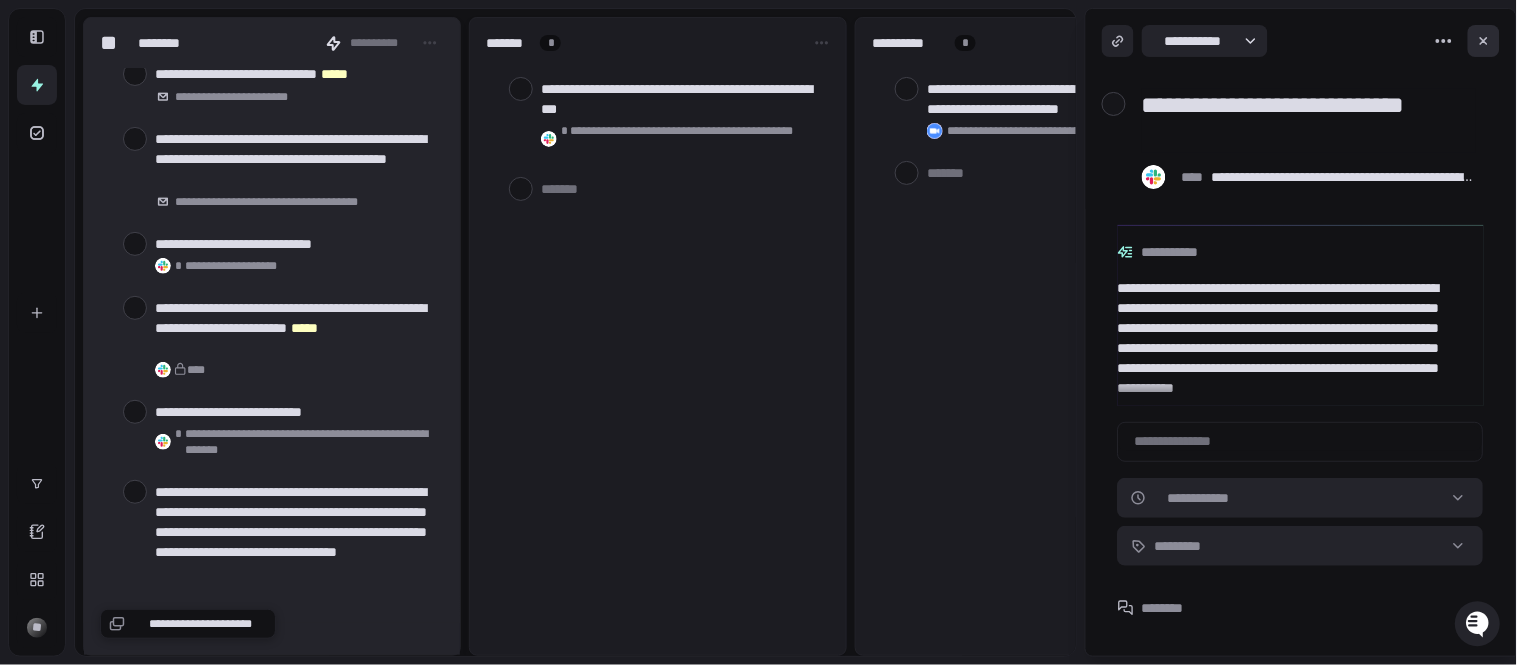 click at bounding box center (1484, 41) 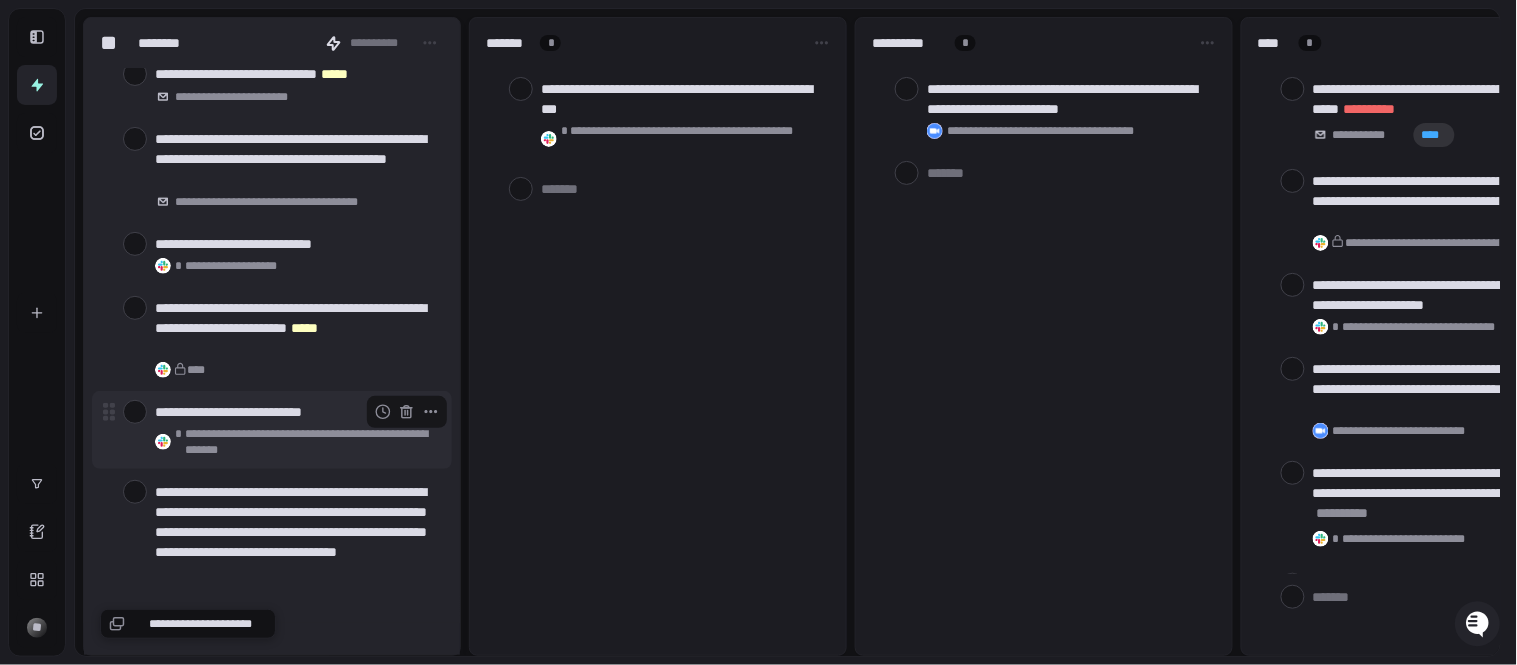 click on "**********" at bounding box center [295, 412] 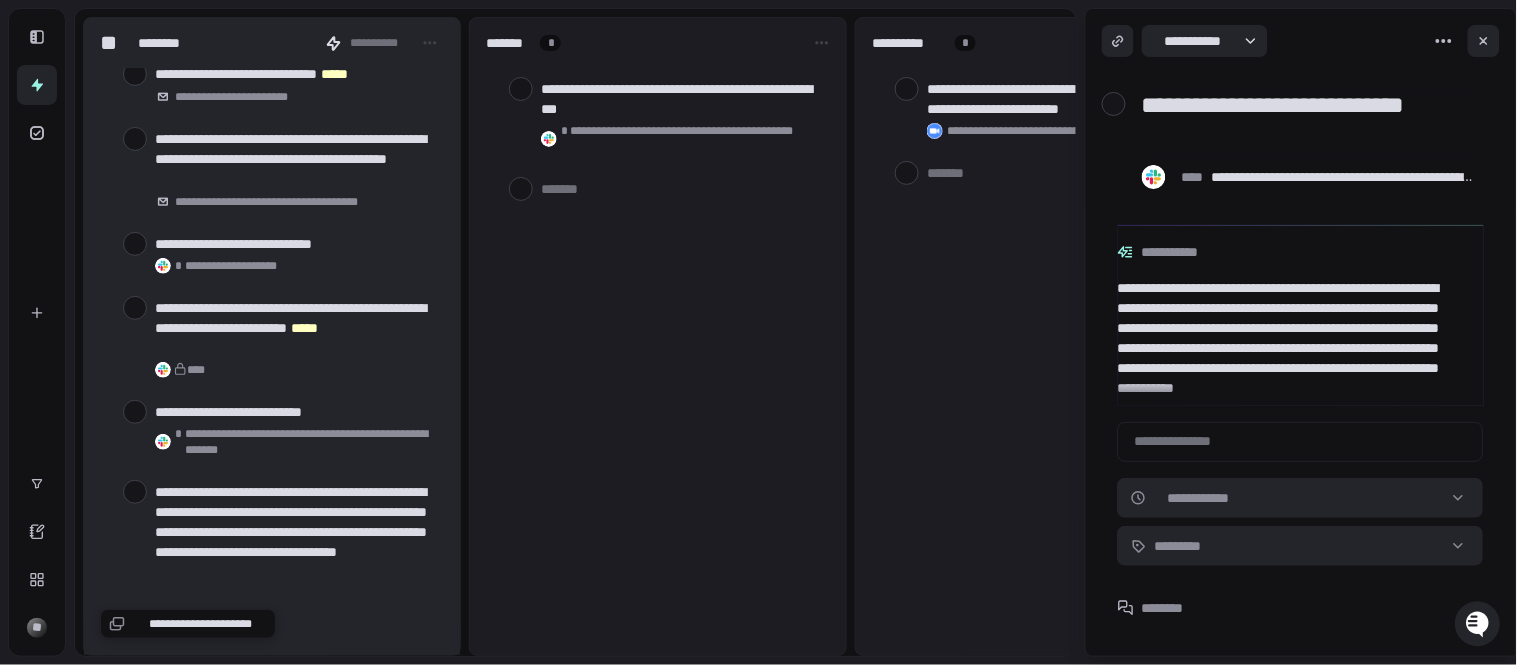 scroll, scrollTop: 32, scrollLeft: 0, axis: vertical 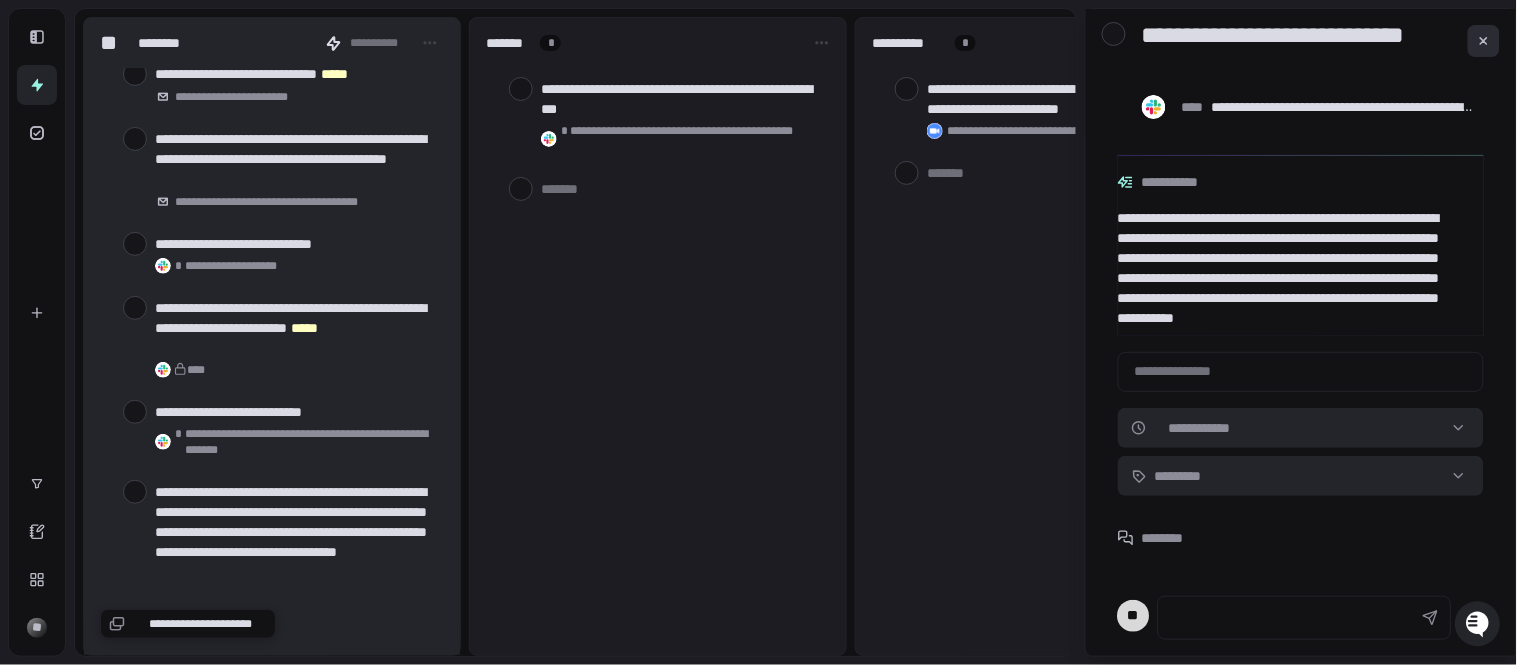 click at bounding box center [1484, 41] 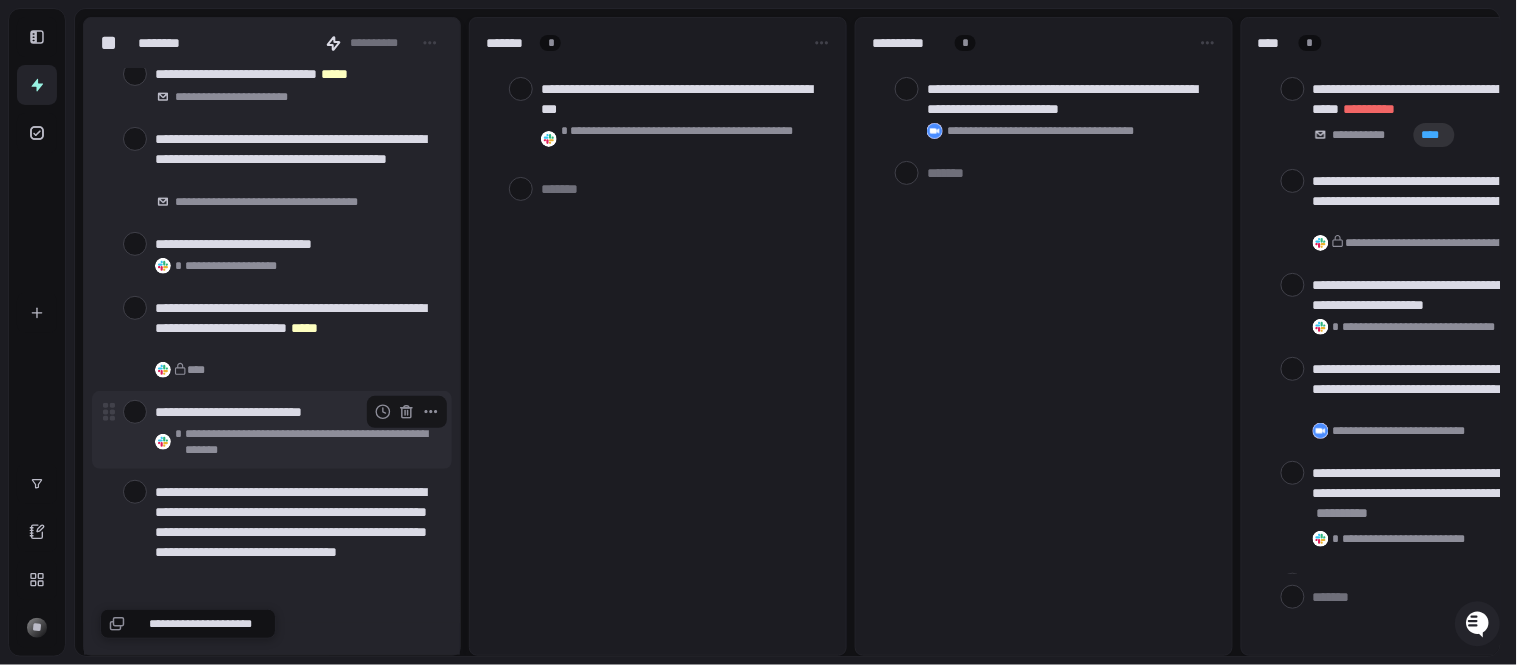 click on "**********" at bounding box center (295, 412) 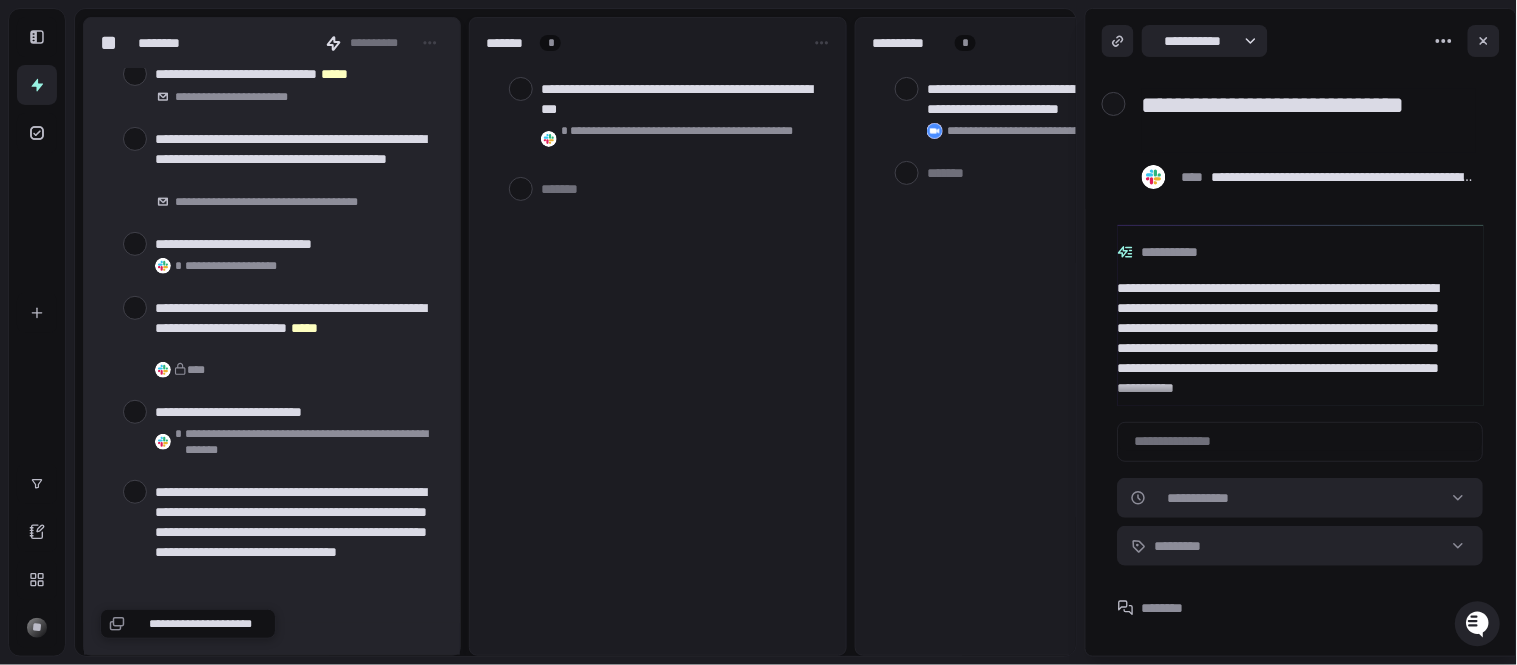 scroll, scrollTop: 32, scrollLeft: 0, axis: vertical 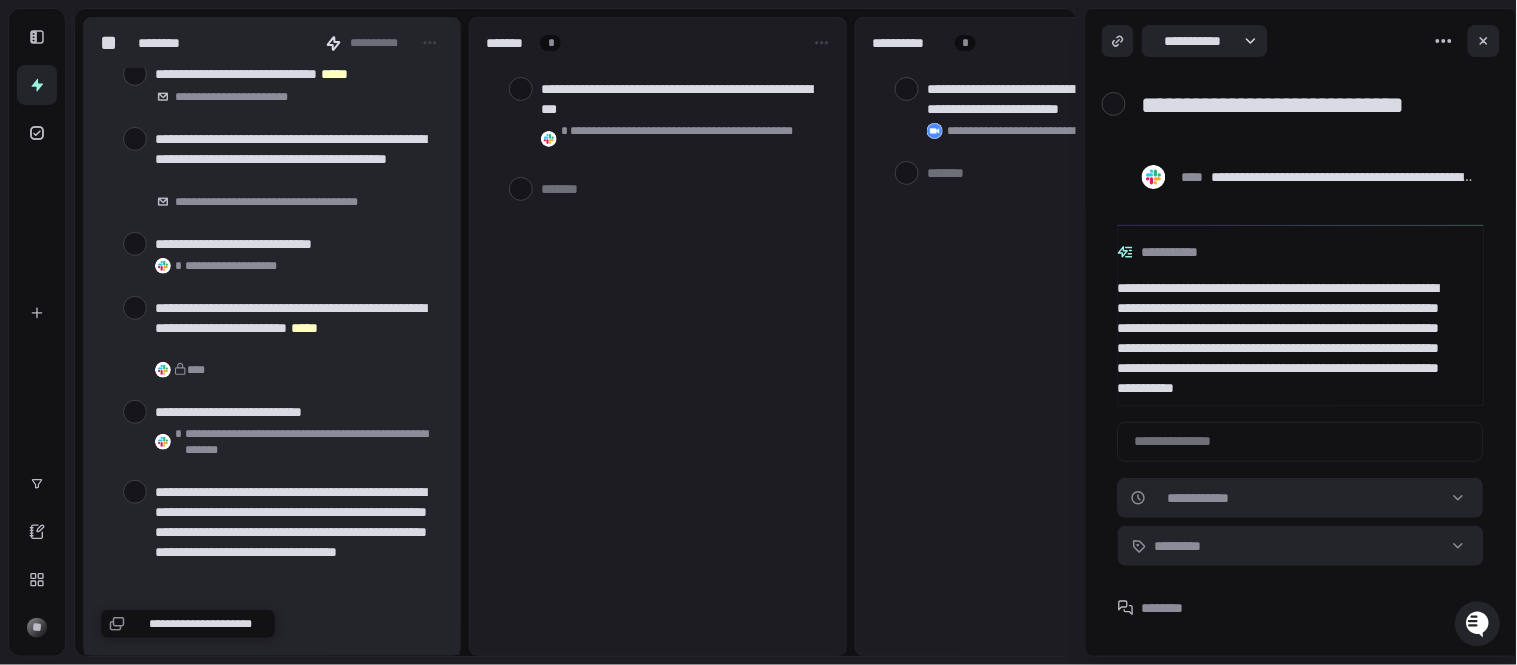 click at bounding box center (1484, 41) 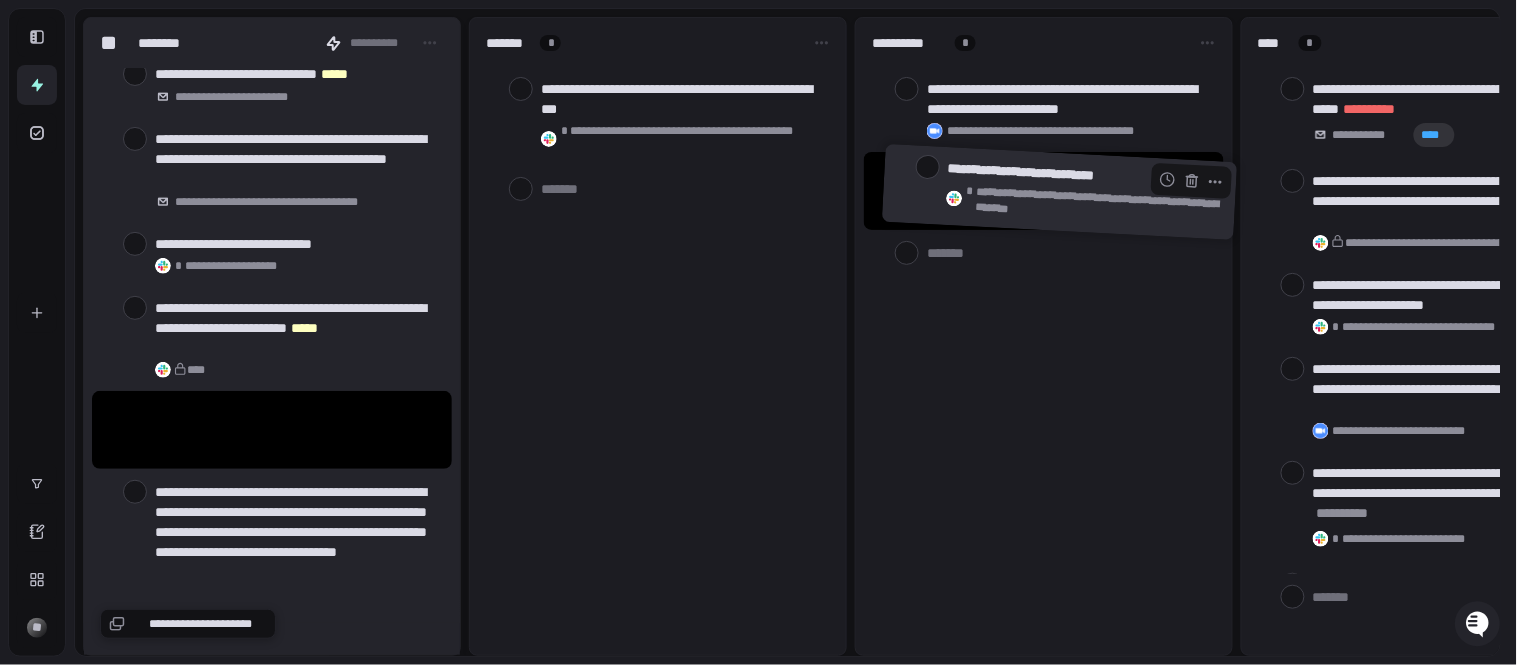 drag, startPoint x: 324, startPoint y: 413, endPoint x: 1046, endPoint y: 192, distance: 755.0662 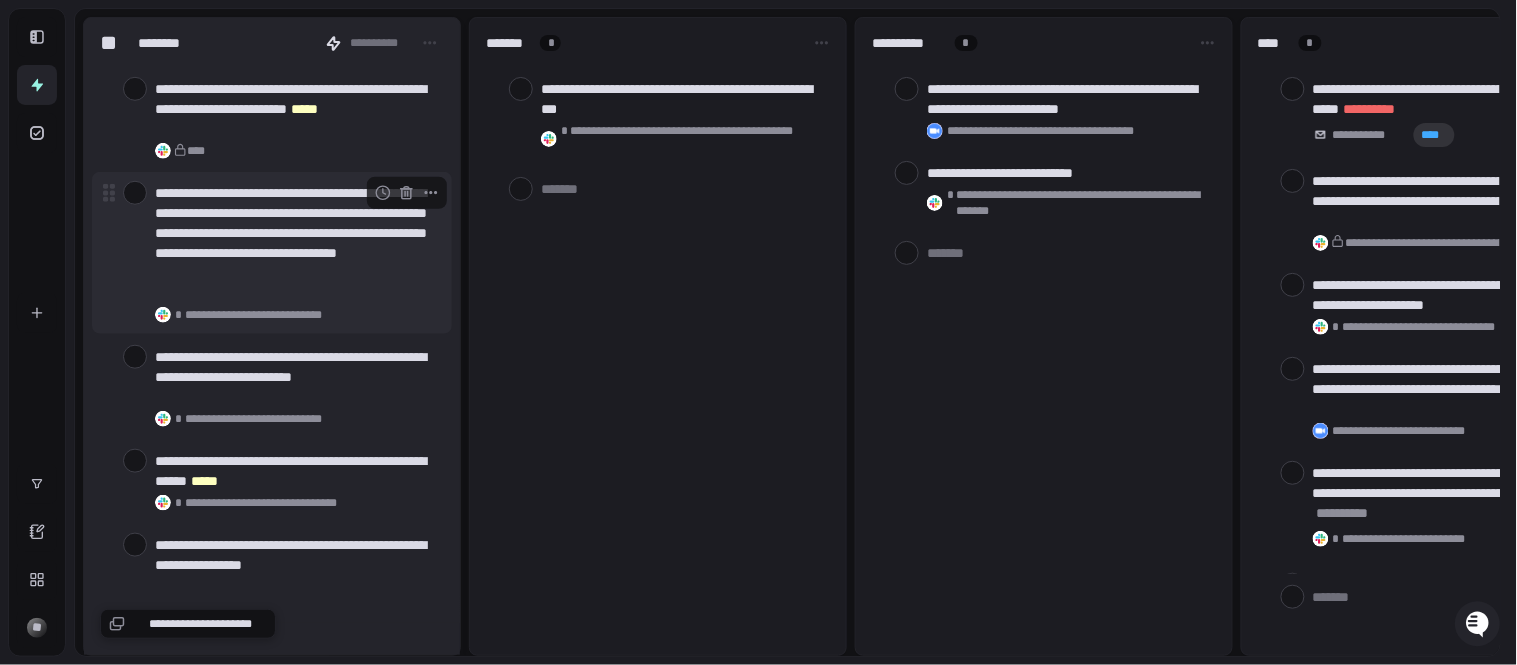 scroll, scrollTop: 333, scrollLeft: 0, axis: vertical 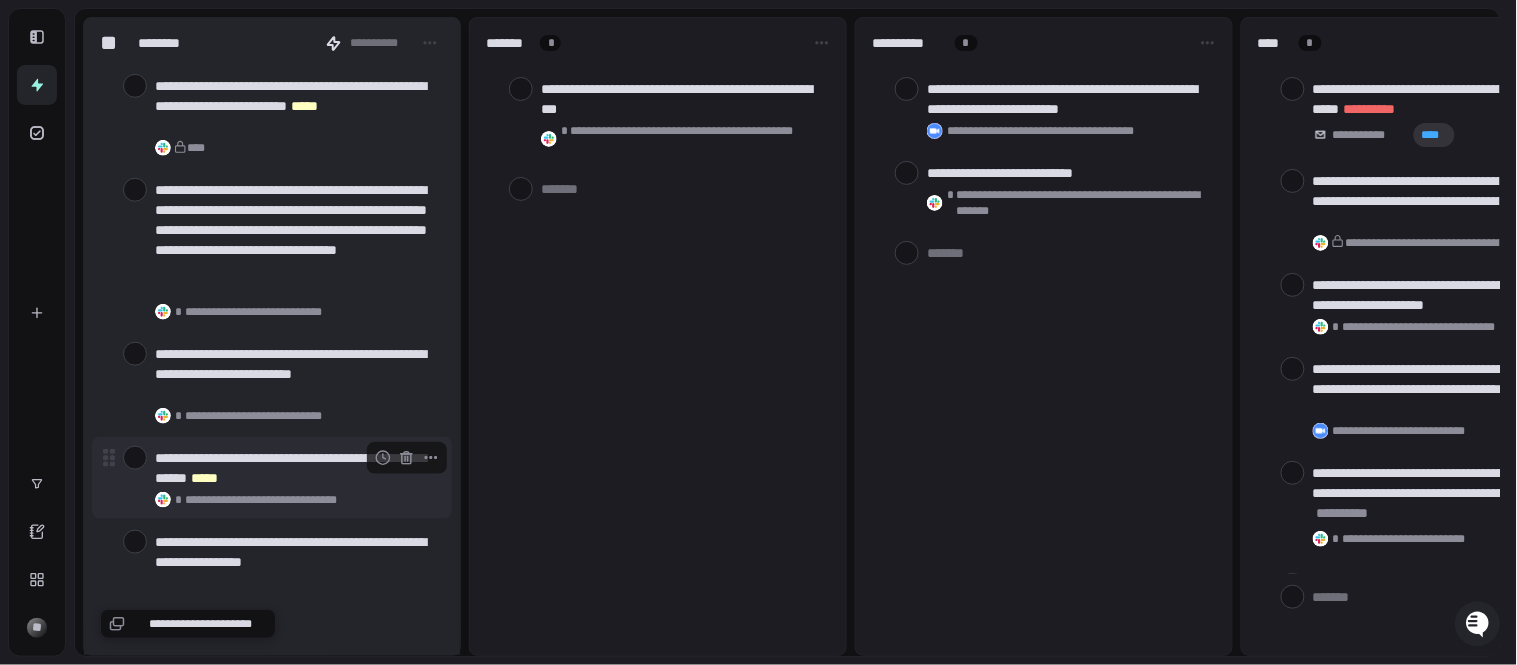 click on "**********" at bounding box center (295, 468) 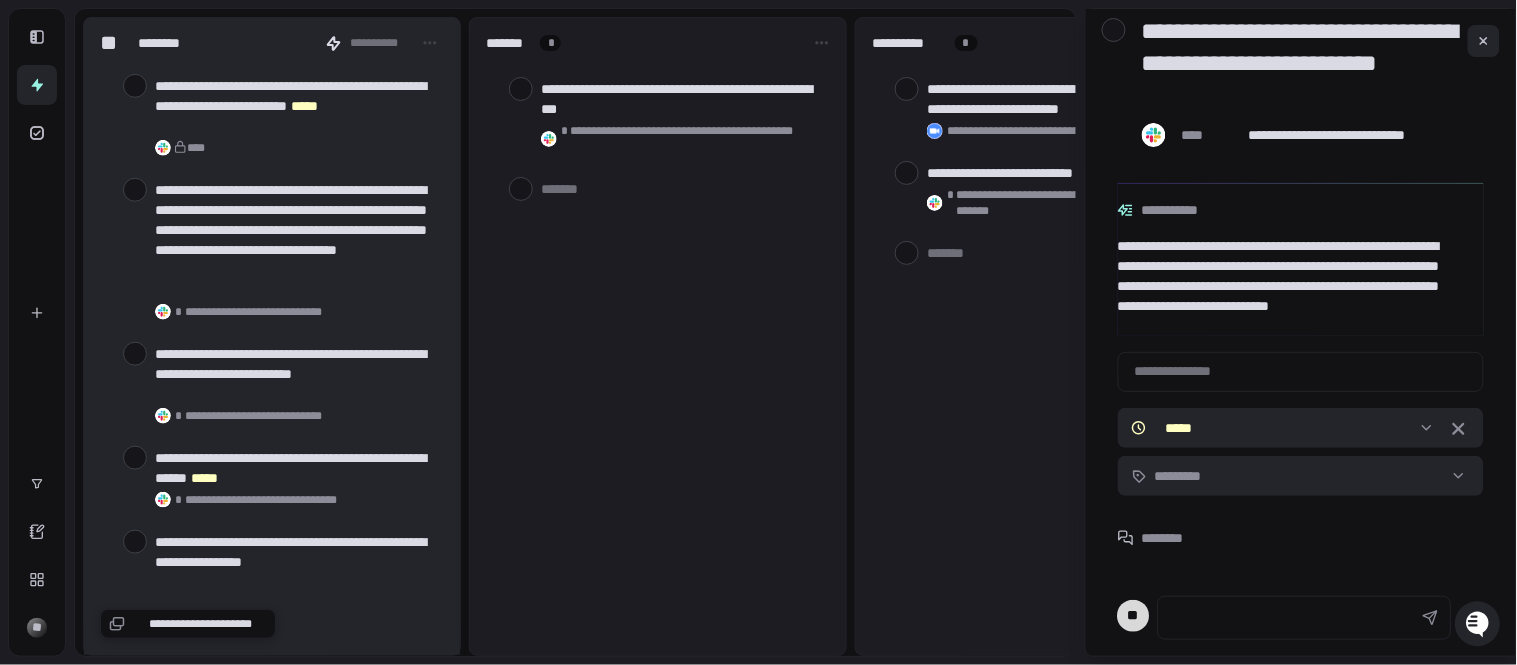 scroll, scrollTop: 0, scrollLeft: 0, axis: both 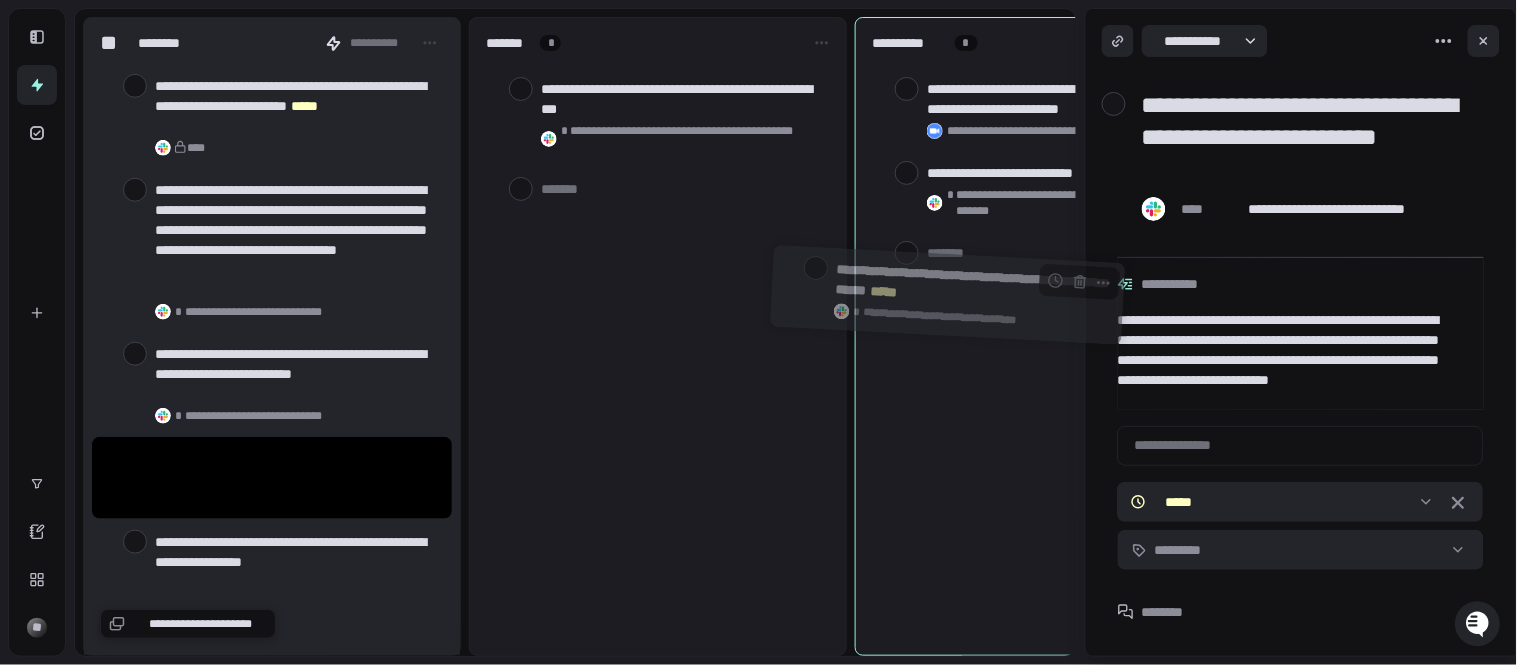 drag, startPoint x: 263, startPoint y: 480, endPoint x: 943, endPoint y: 296, distance: 704.4544 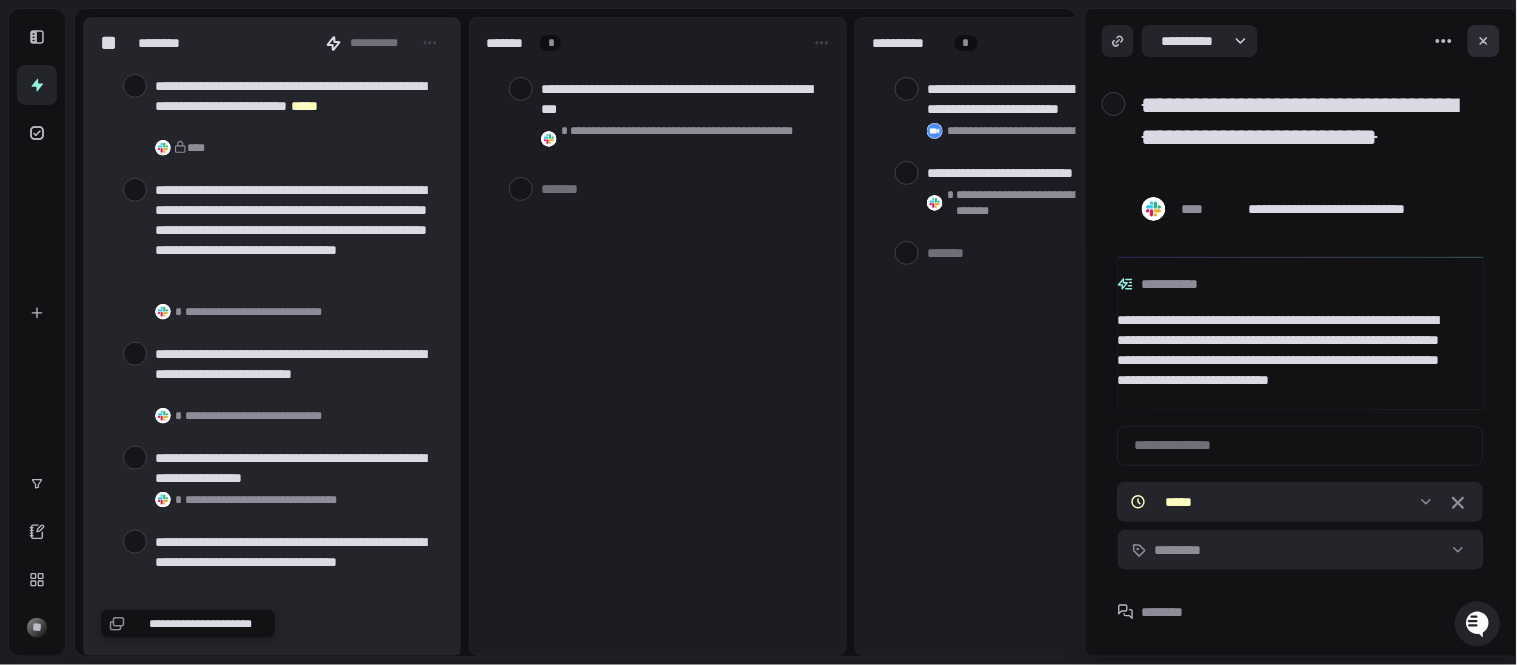 click at bounding box center (1484, 41) 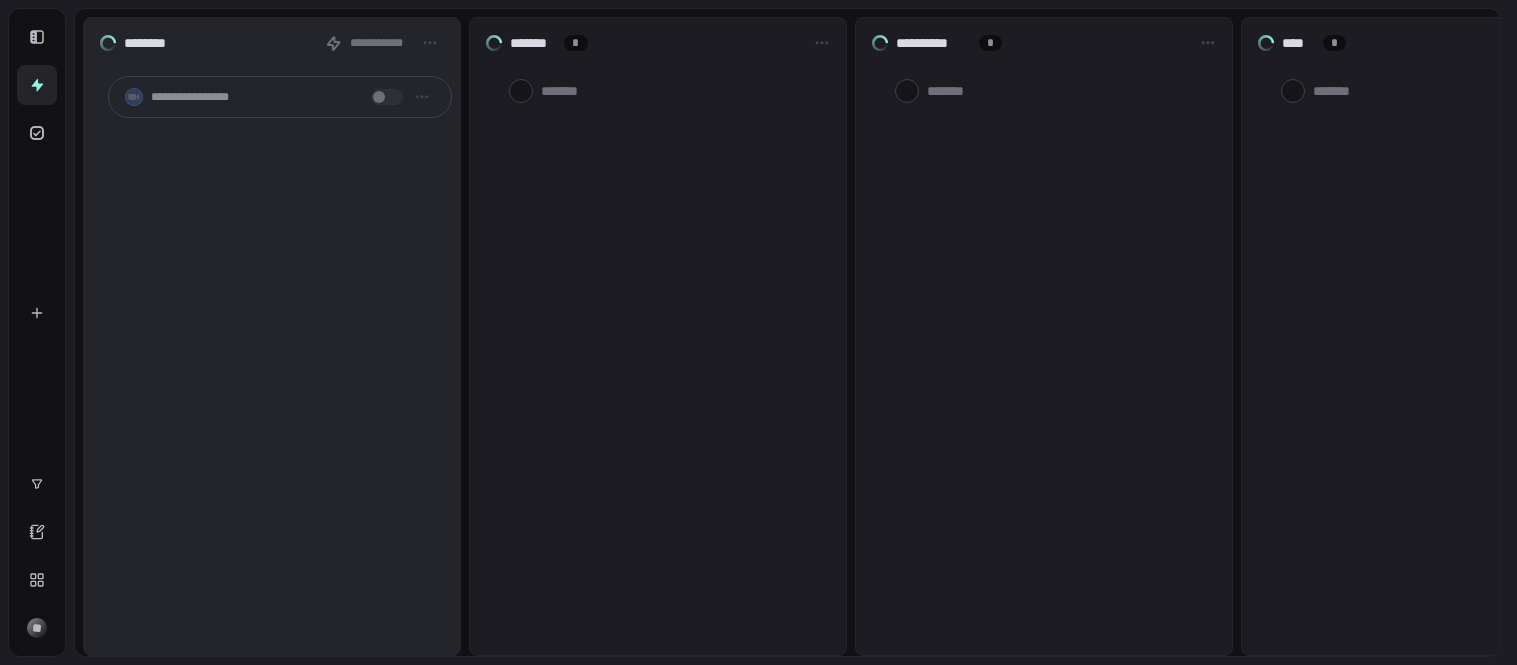 scroll, scrollTop: 0, scrollLeft: 0, axis: both 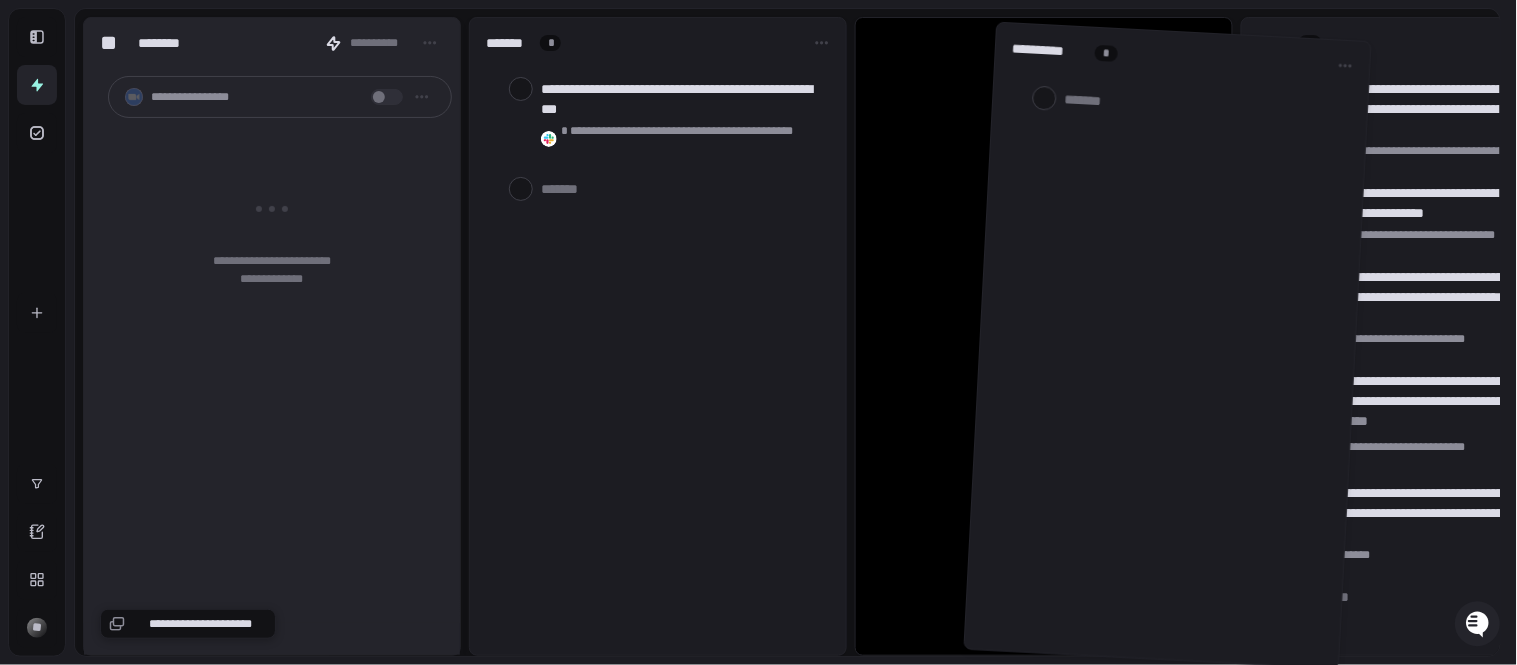 drag, startPoint x: 1090, startPoint y: 646, endPoint x: 1172, endPoint y: 652, distance: 82.219215 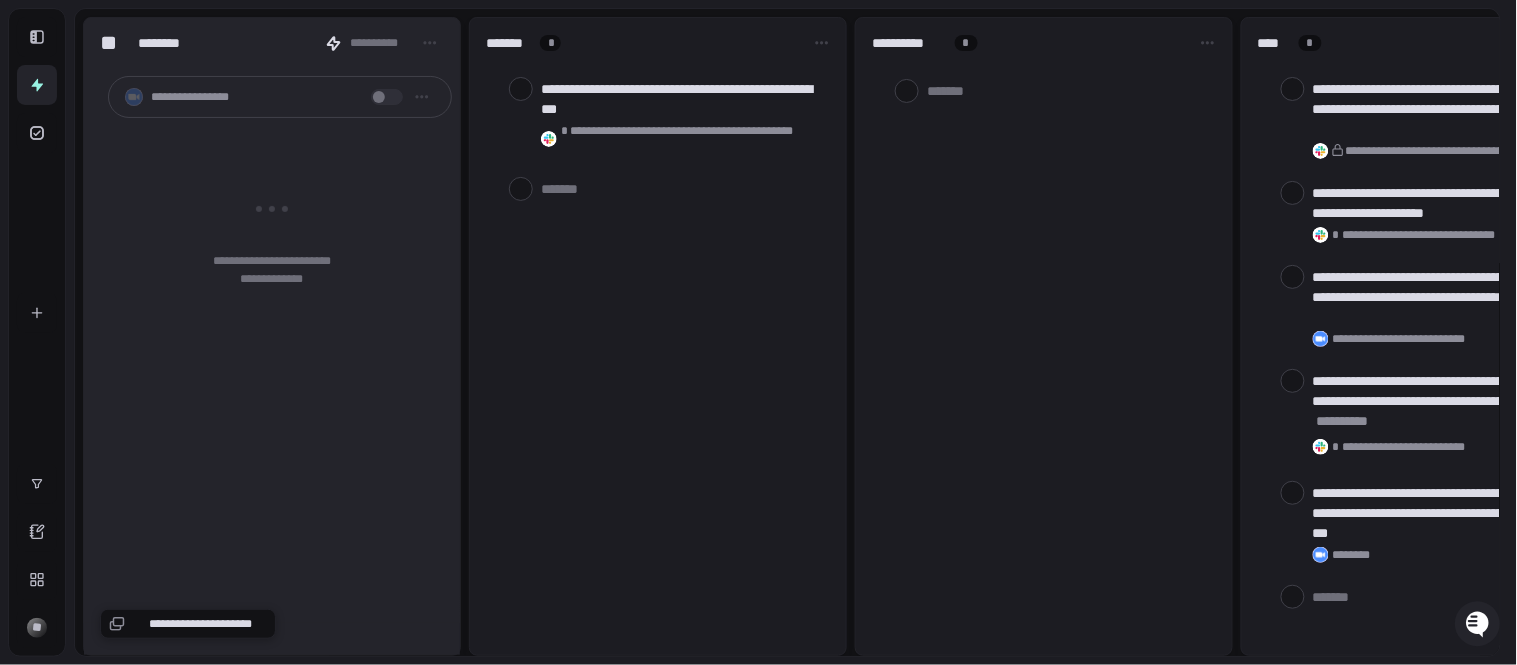 drag, startPoint x: 1094, startPoint y: 660, endPoint x: 1104, endPoint y: 655, distance: 11.18034 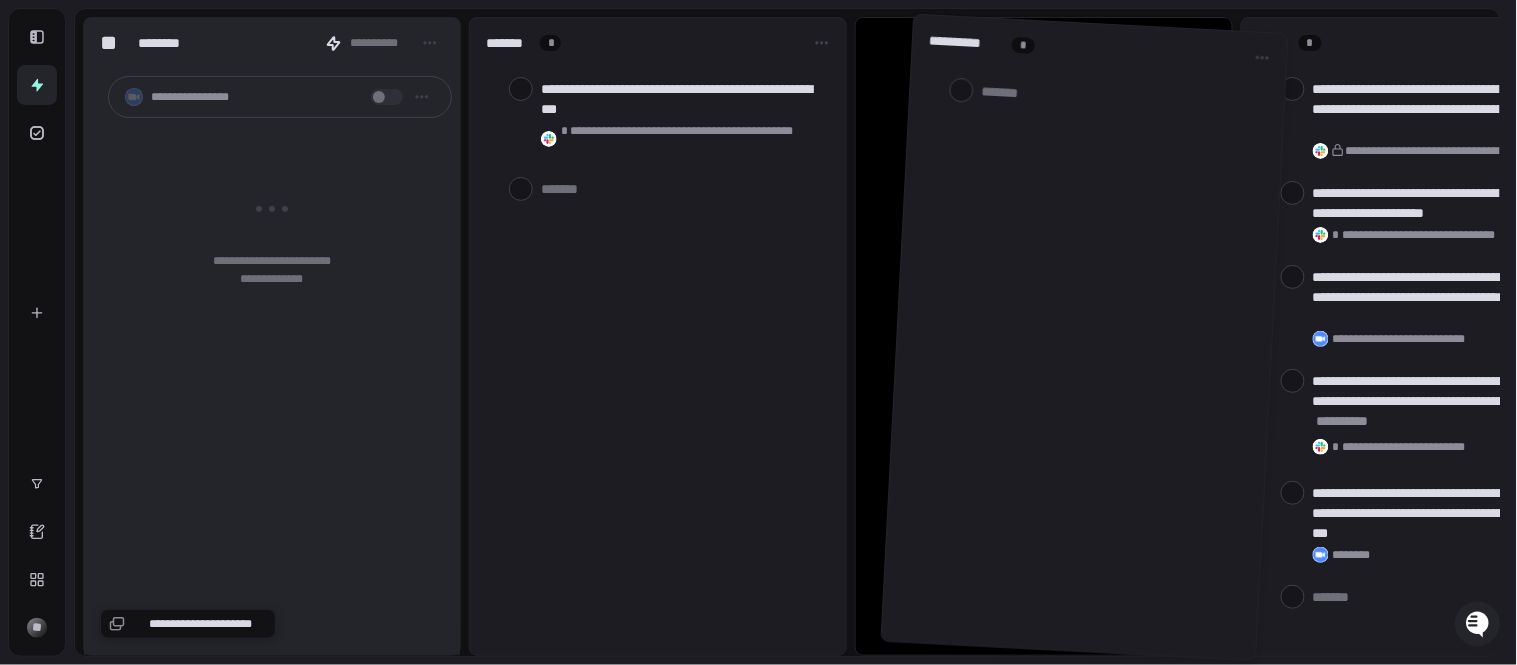 drag, startPoint x: 1100, startPoint y: 646, endPoint x: 1143, endPoint y: 653, distance: 43.56604 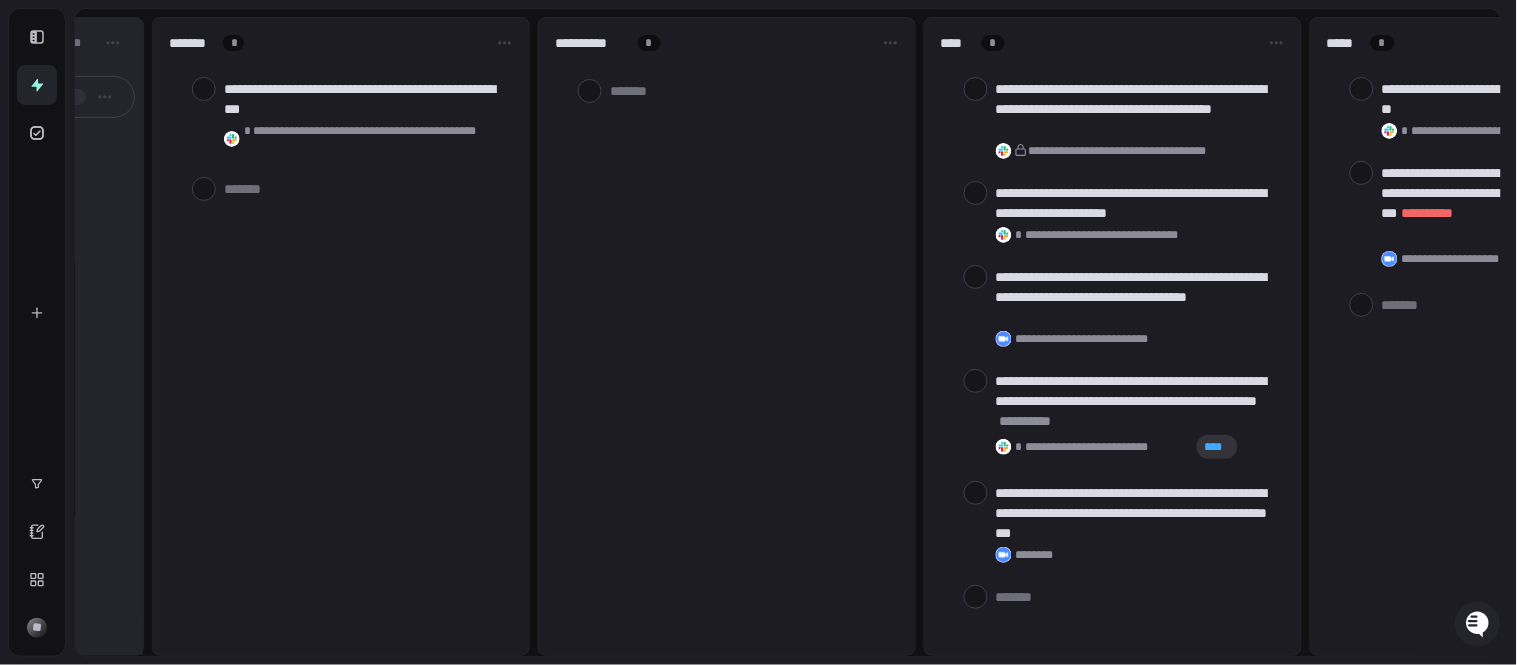 scroll, scrollTop: 0, scrollLeft: 381, axis: horizontal 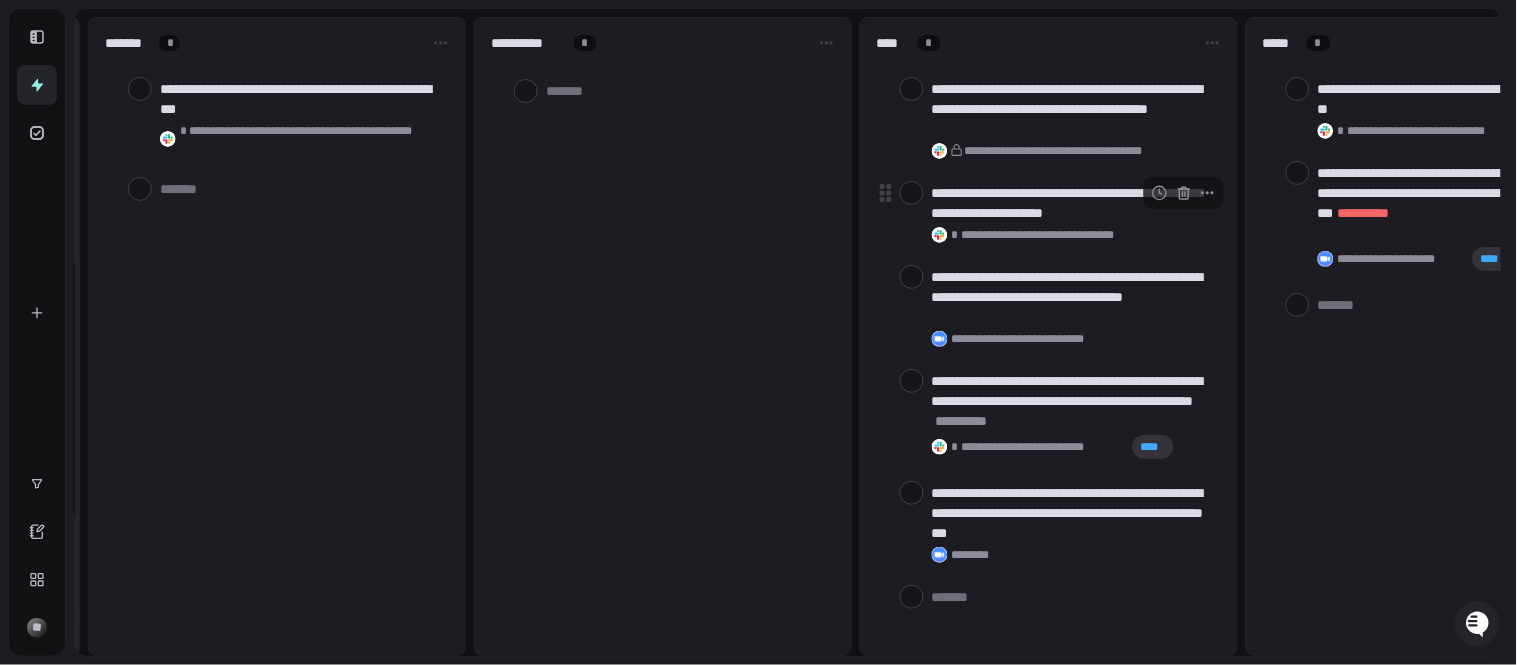 click on "**********" at bounding box center (1076, 213) 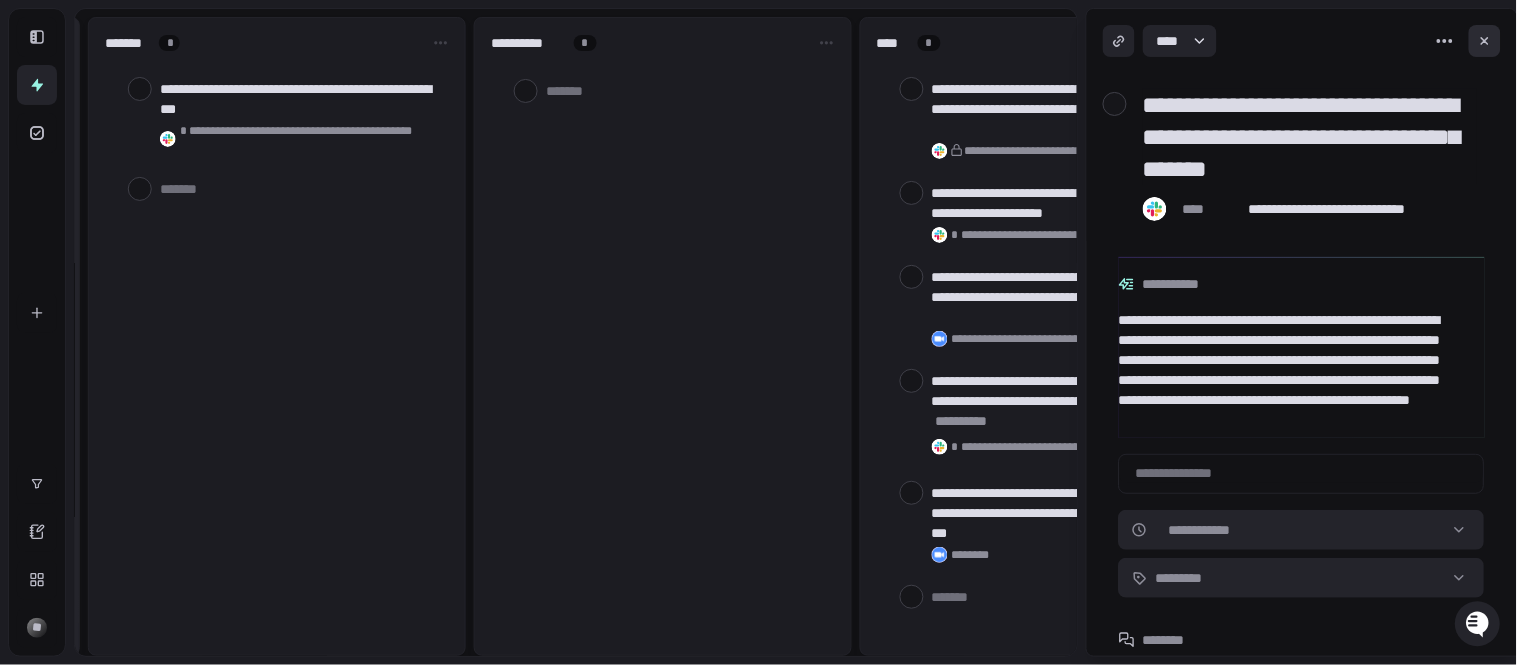 click at bounding box center [1485, 41] 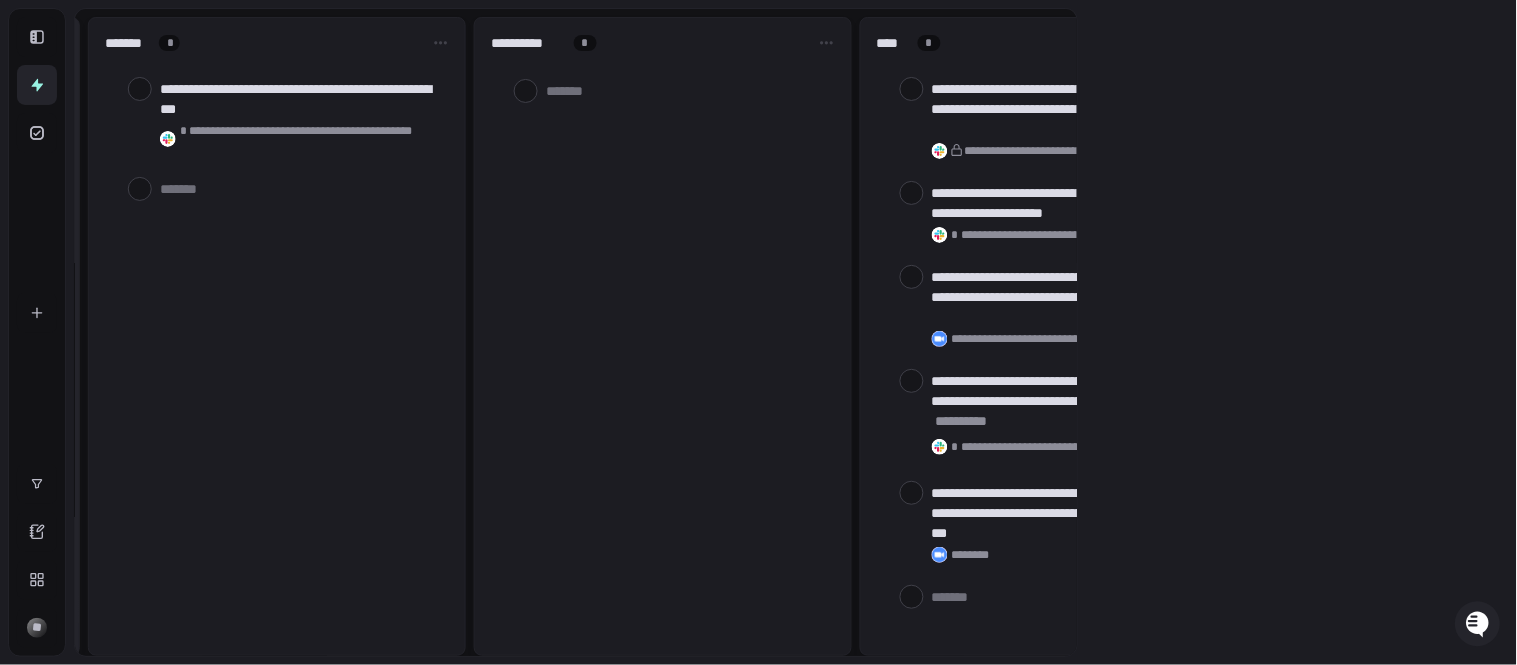 type on "*" 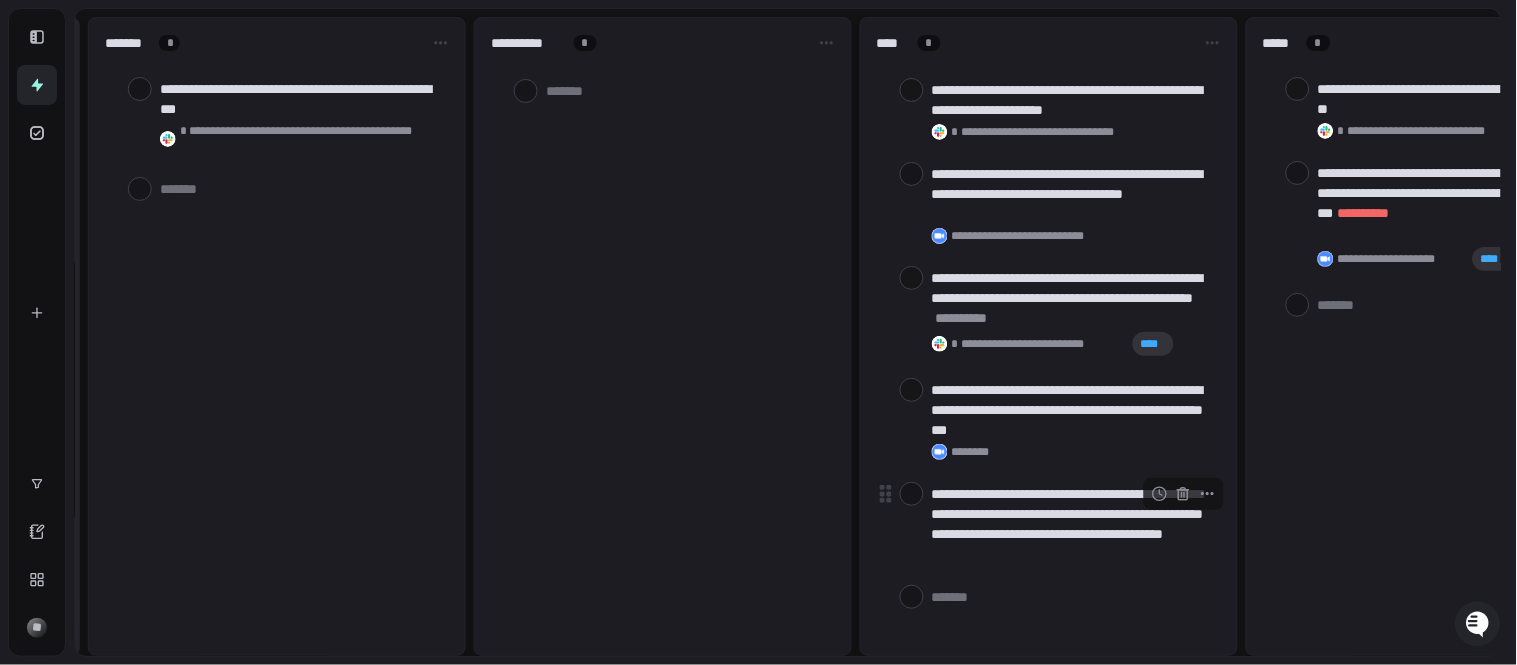 scroll, scrollTop: 0, scrollLeft: 0, axis: both 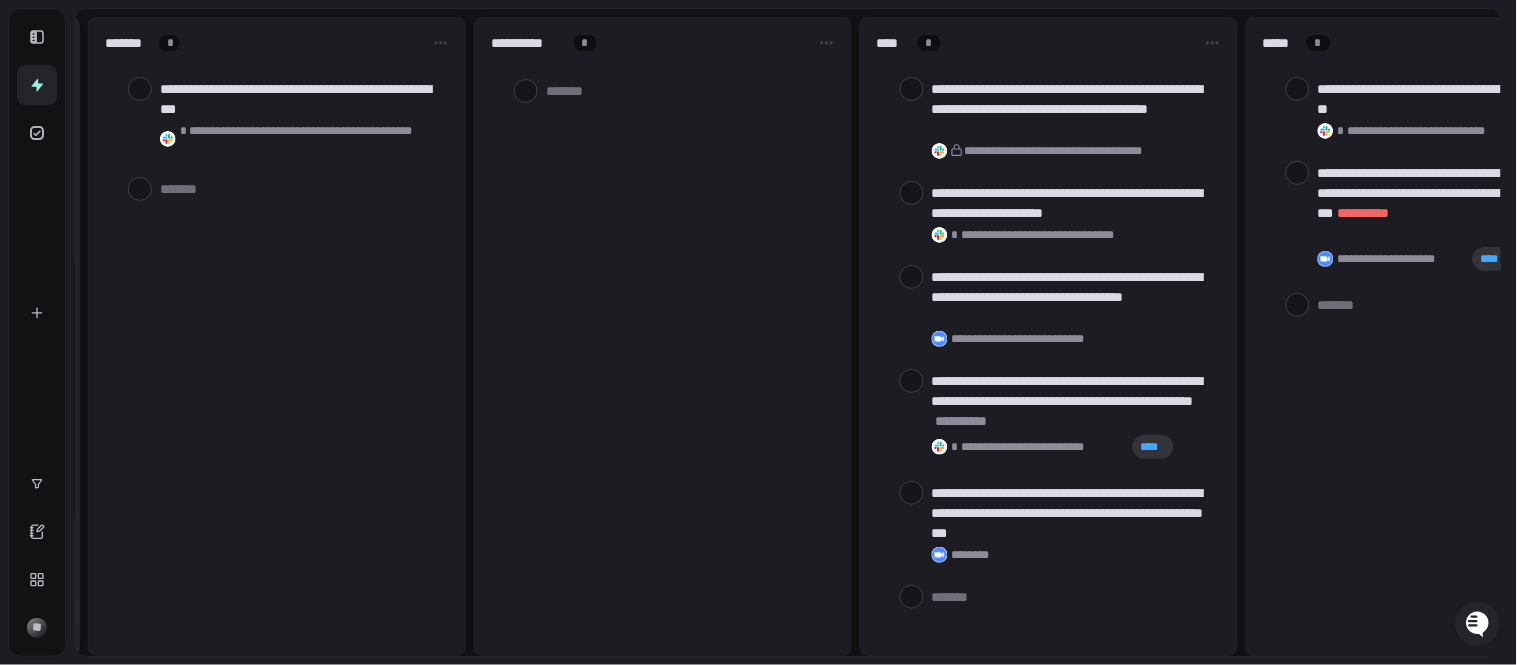 drag, startPoint x: 612, startPoint y: 605, endPoint x: 626, endPoint y: 652, distance: 49.0408 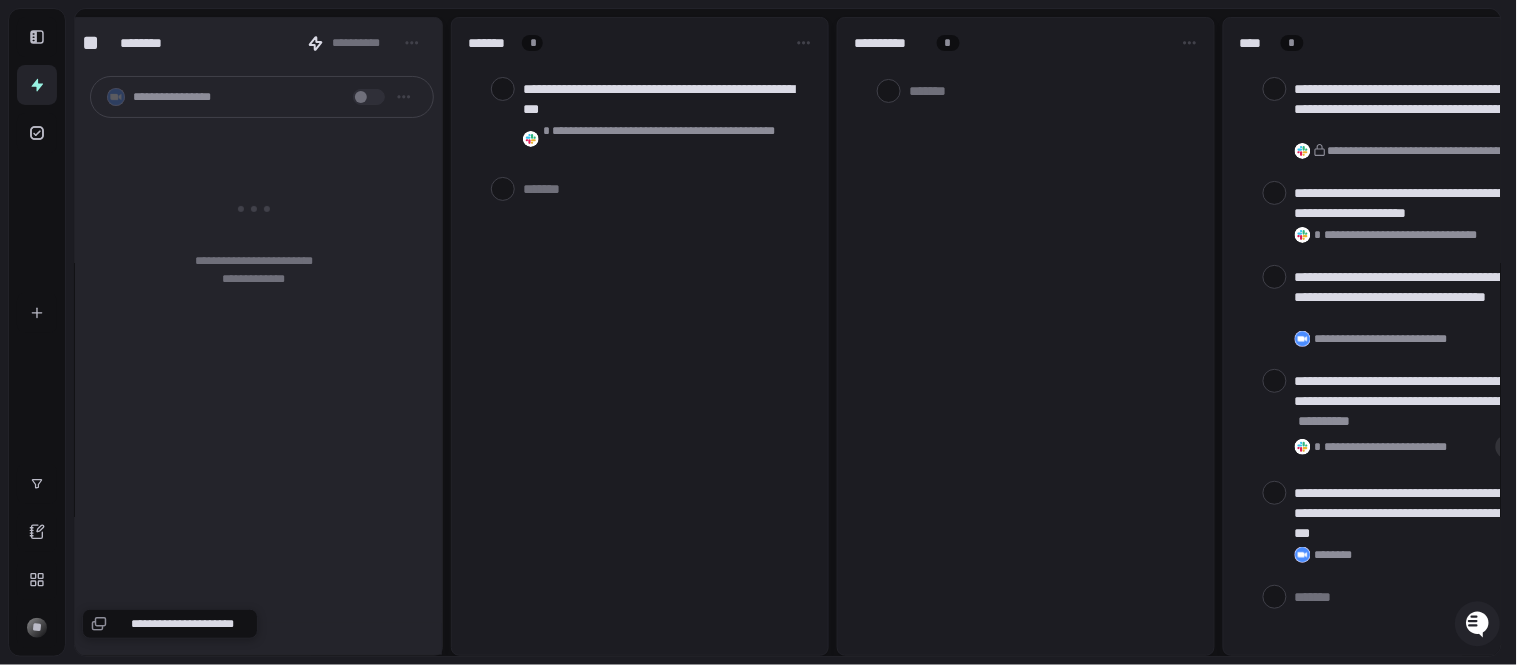 scroll, scrollTop: 0, scrollLeft: 0, axis: both 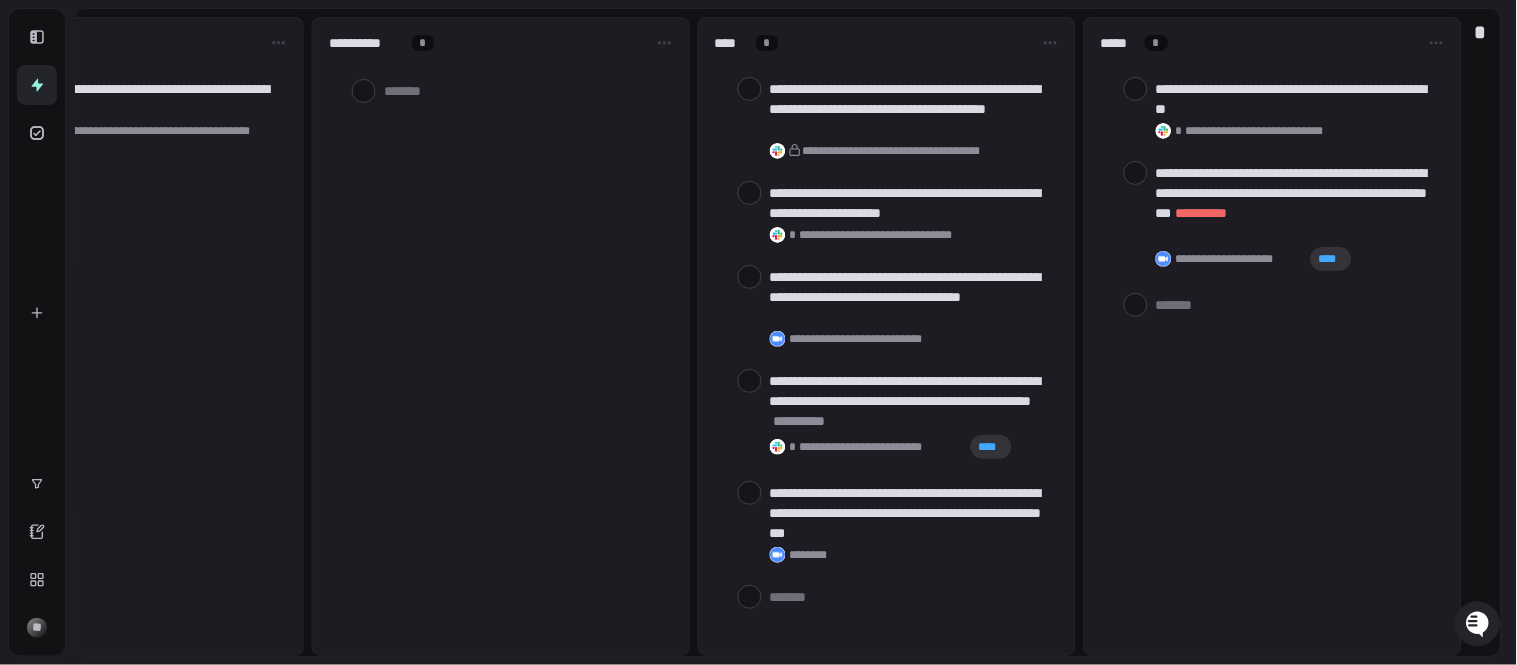 click on "**********" at bounding box center (1273, 336) 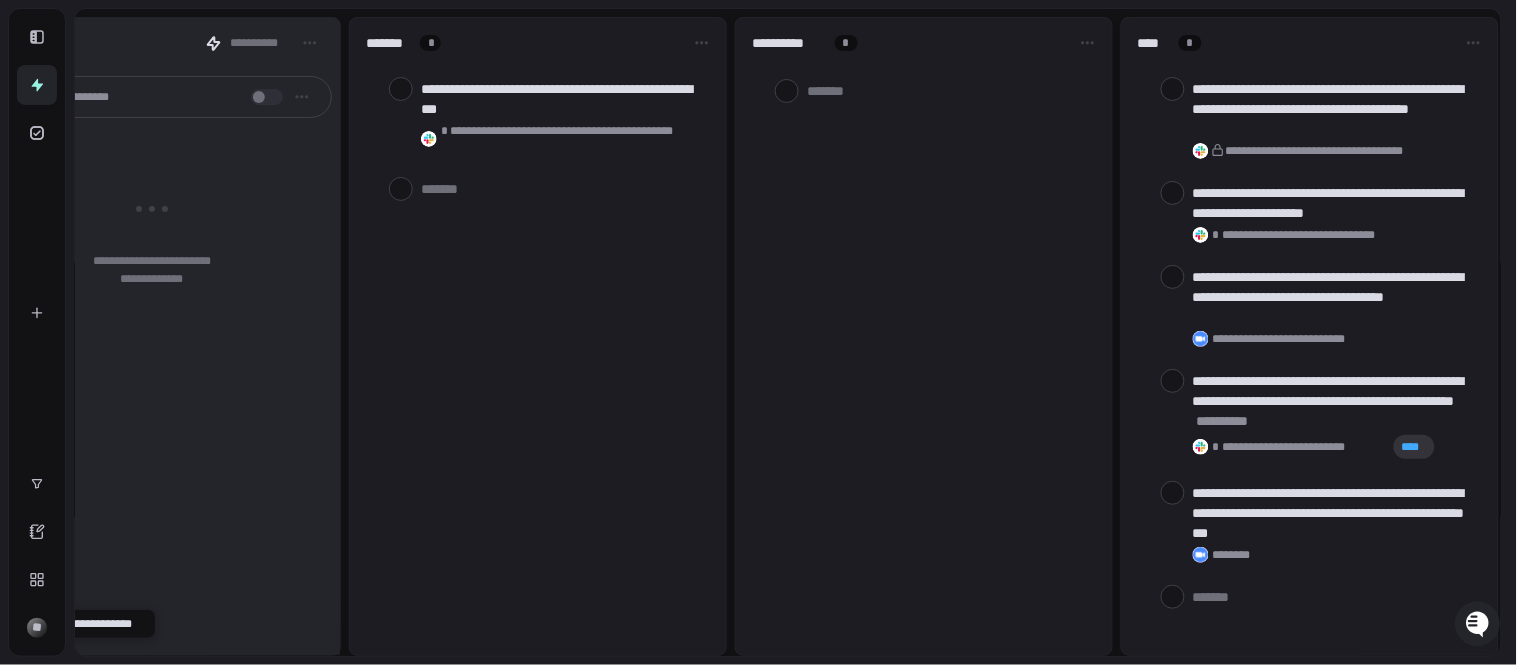 scroll, scrollTop: 0, scrollLeft: 0, axis: both 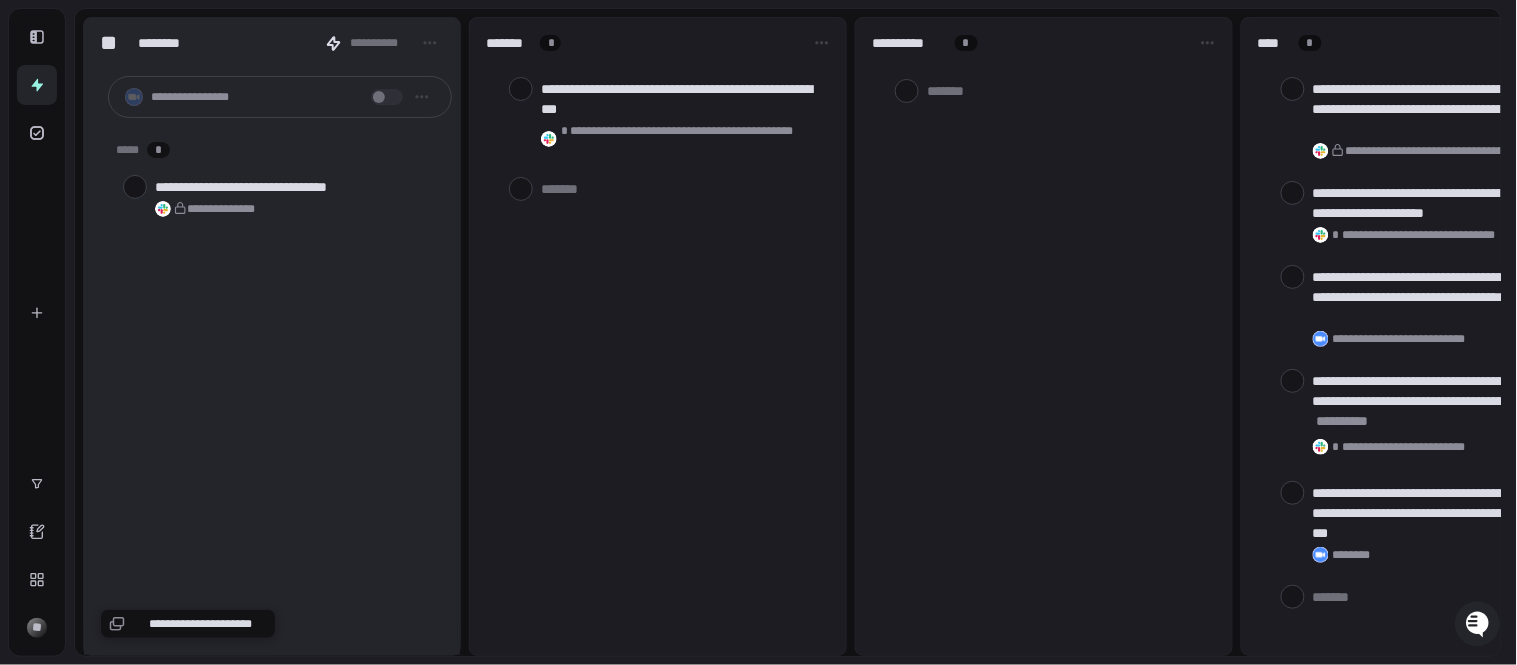 type on "*" 